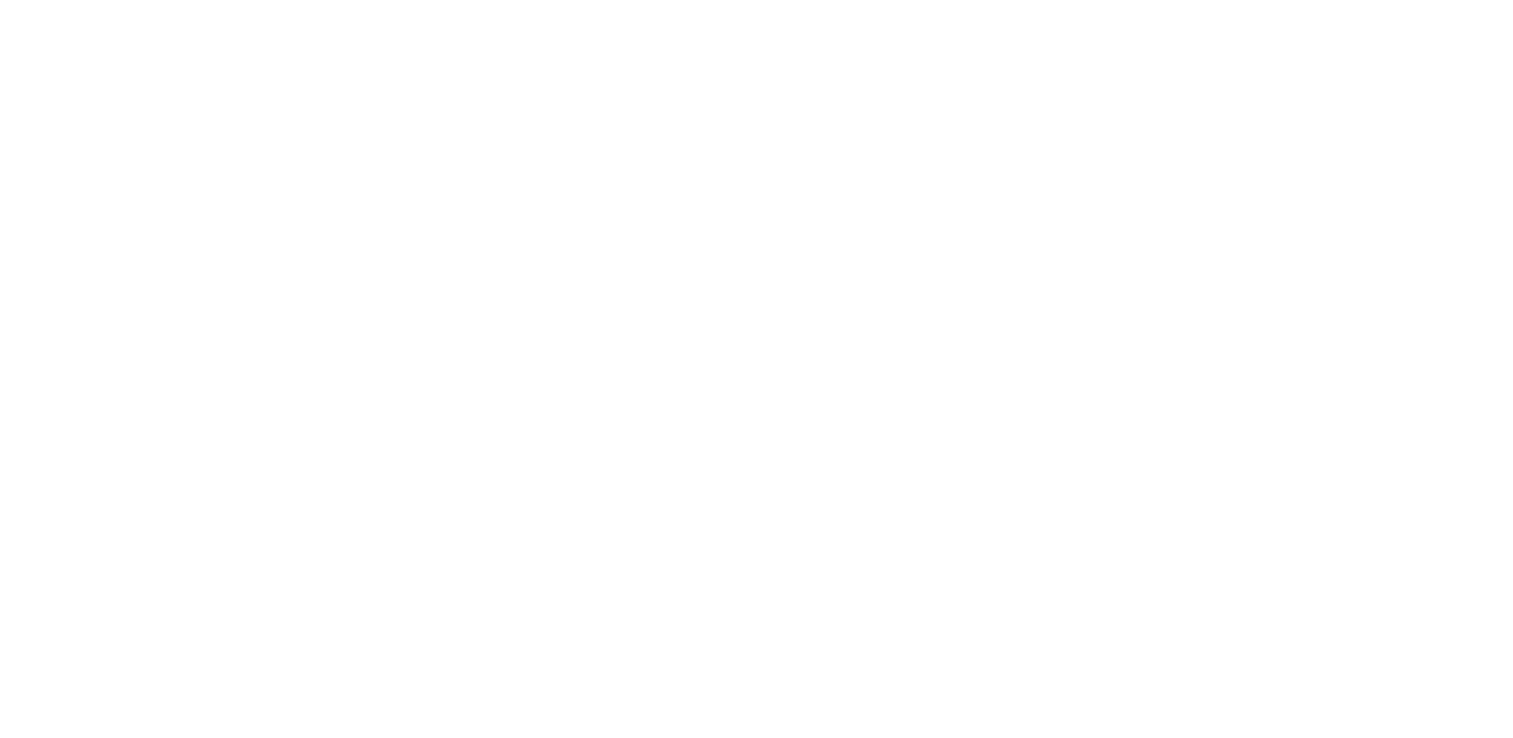 scroll, scrollTop: 0, scrollLeft: 0, axis: both 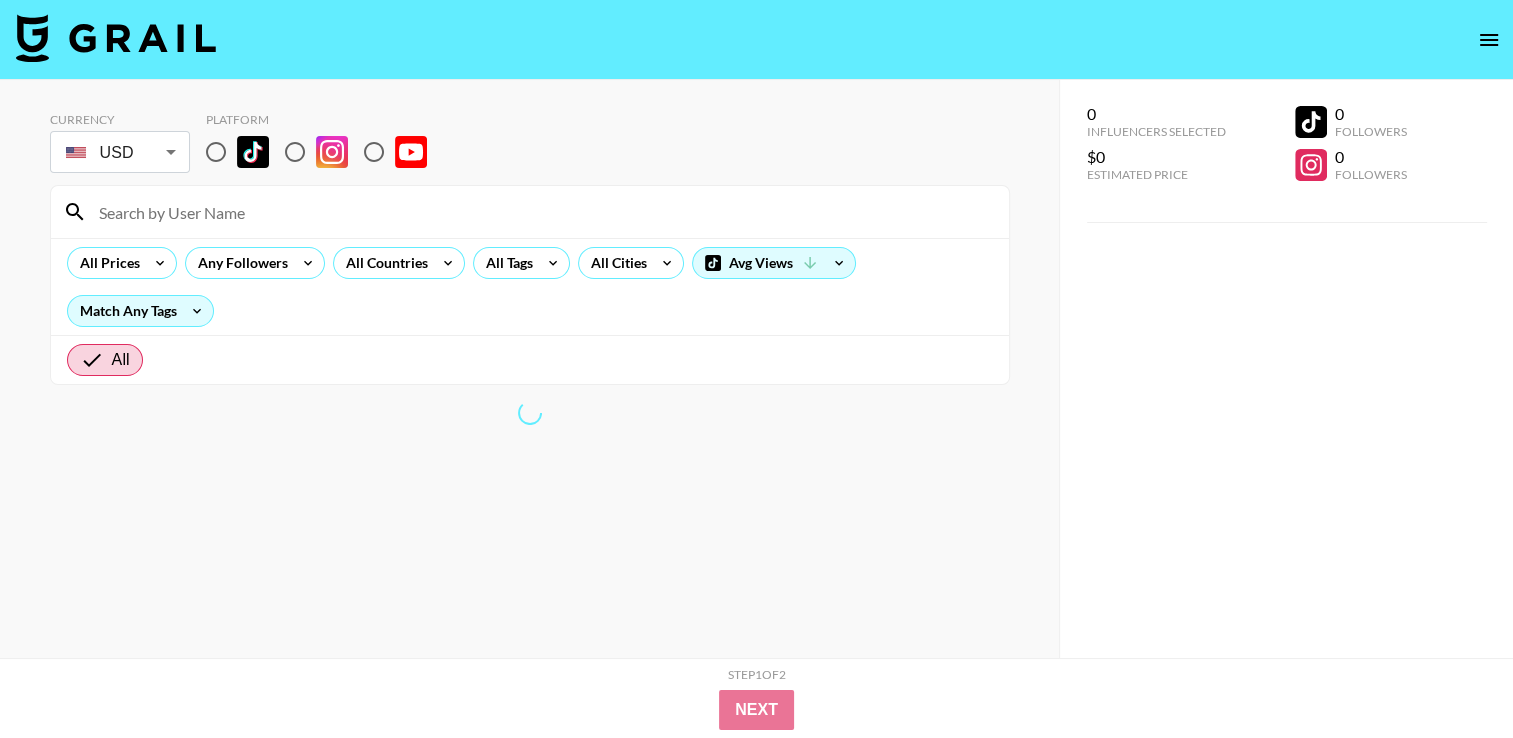click on "0 Influencers Selected $0 Estimated Price 0 Followers 0 Followers" at bounding box center (1286, 409) 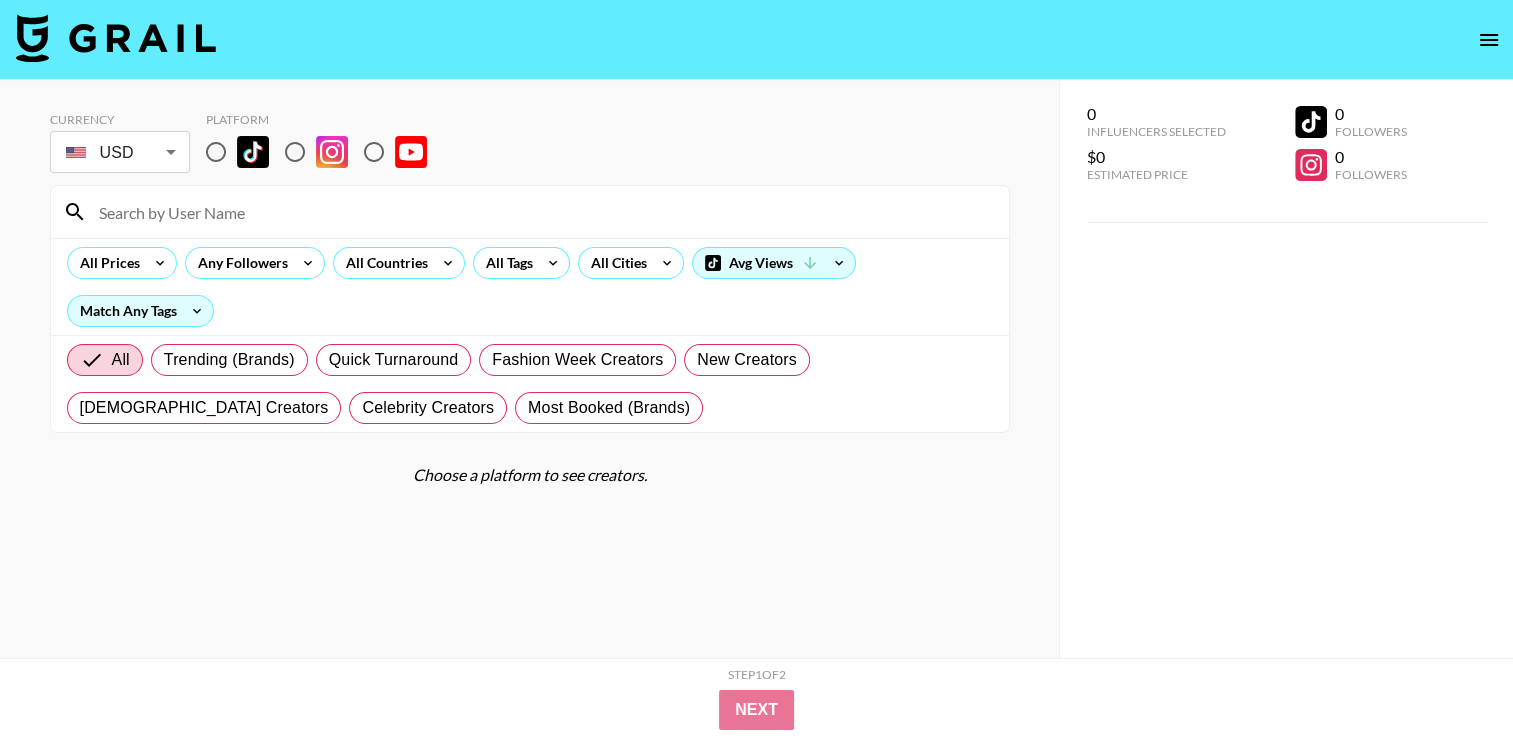 click on "0 Influencers Selected $0 Estimated Price 0 Followers 0 Followers" at bounding box center [1286, 409] 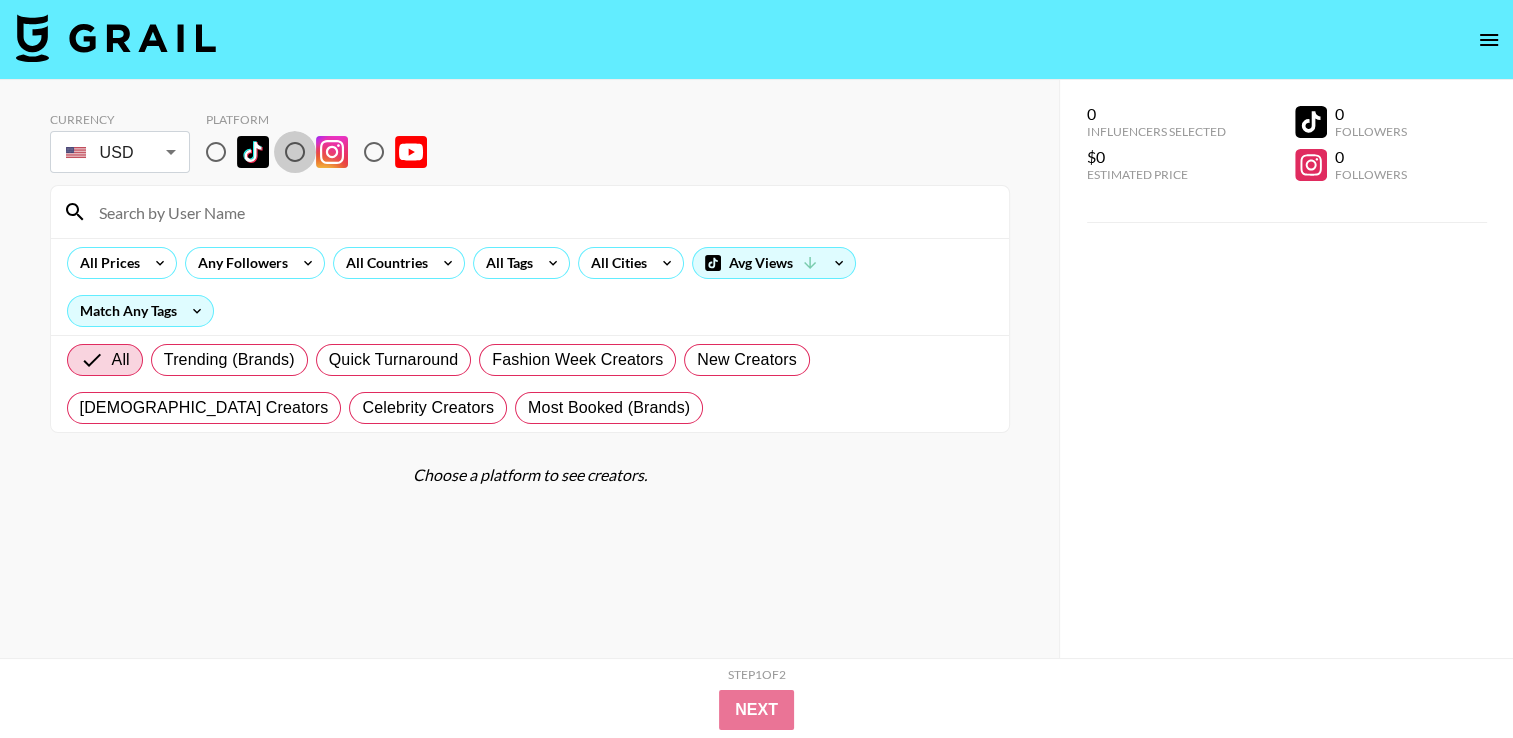 click at bounding box center (295, 152) 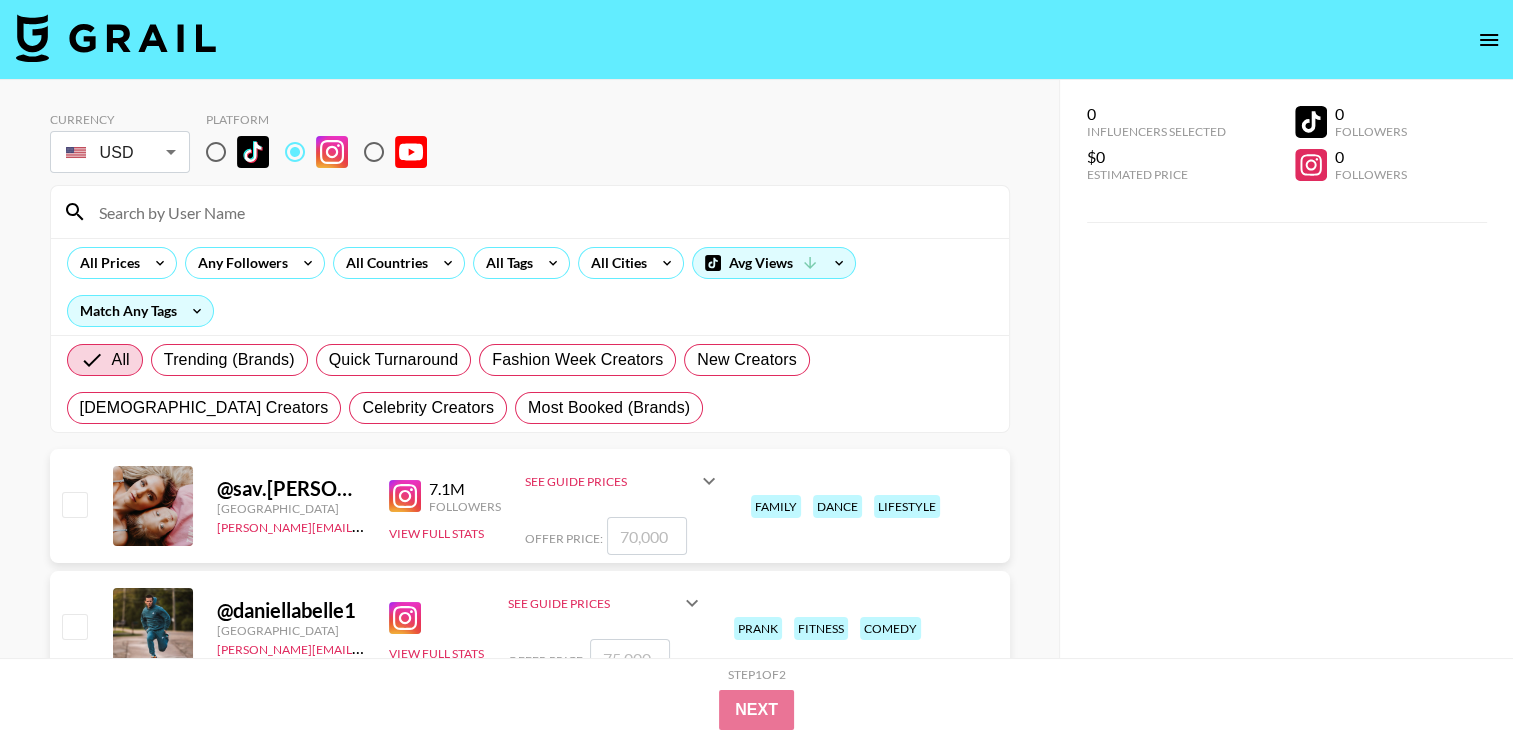 click on "All Trending (Brands) Quick Turnaround Fashion Week Creators New Creators [DEMOGRAPHIC_DATA] Creators Celebrity Creators Most Booked (Brands)" at bounding box center [530, 384] 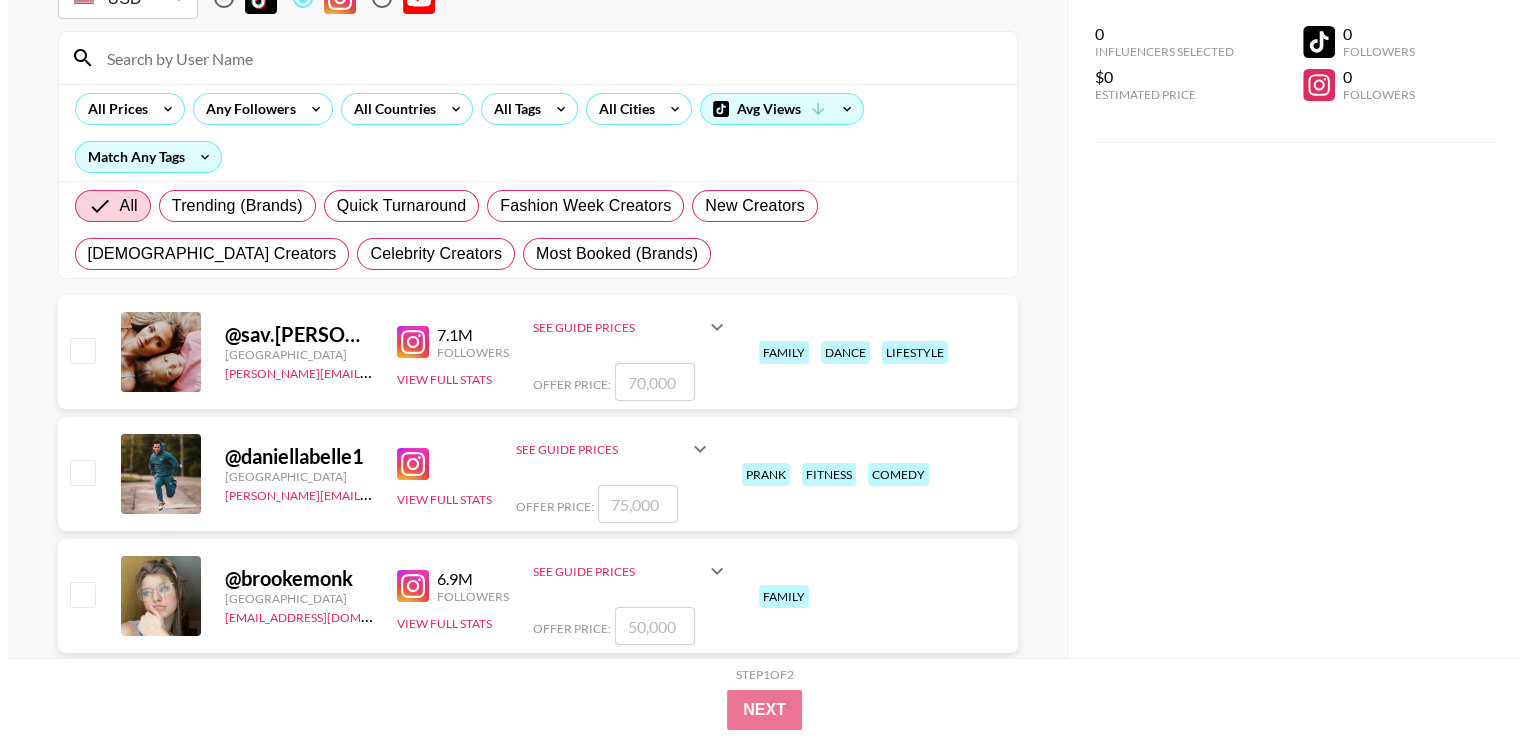 scroll, scrollTop: 0, scrollLeft: 0, axis: both 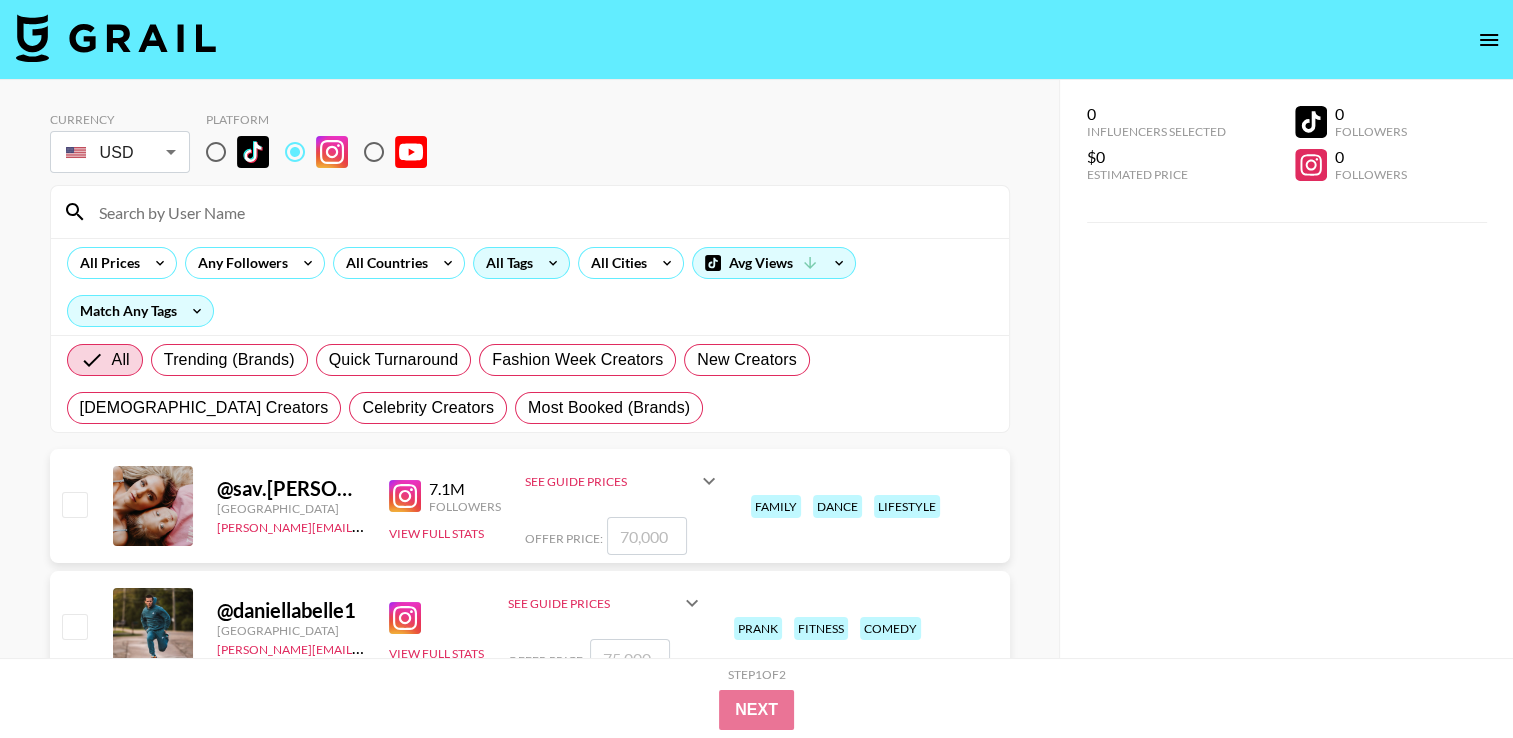 click 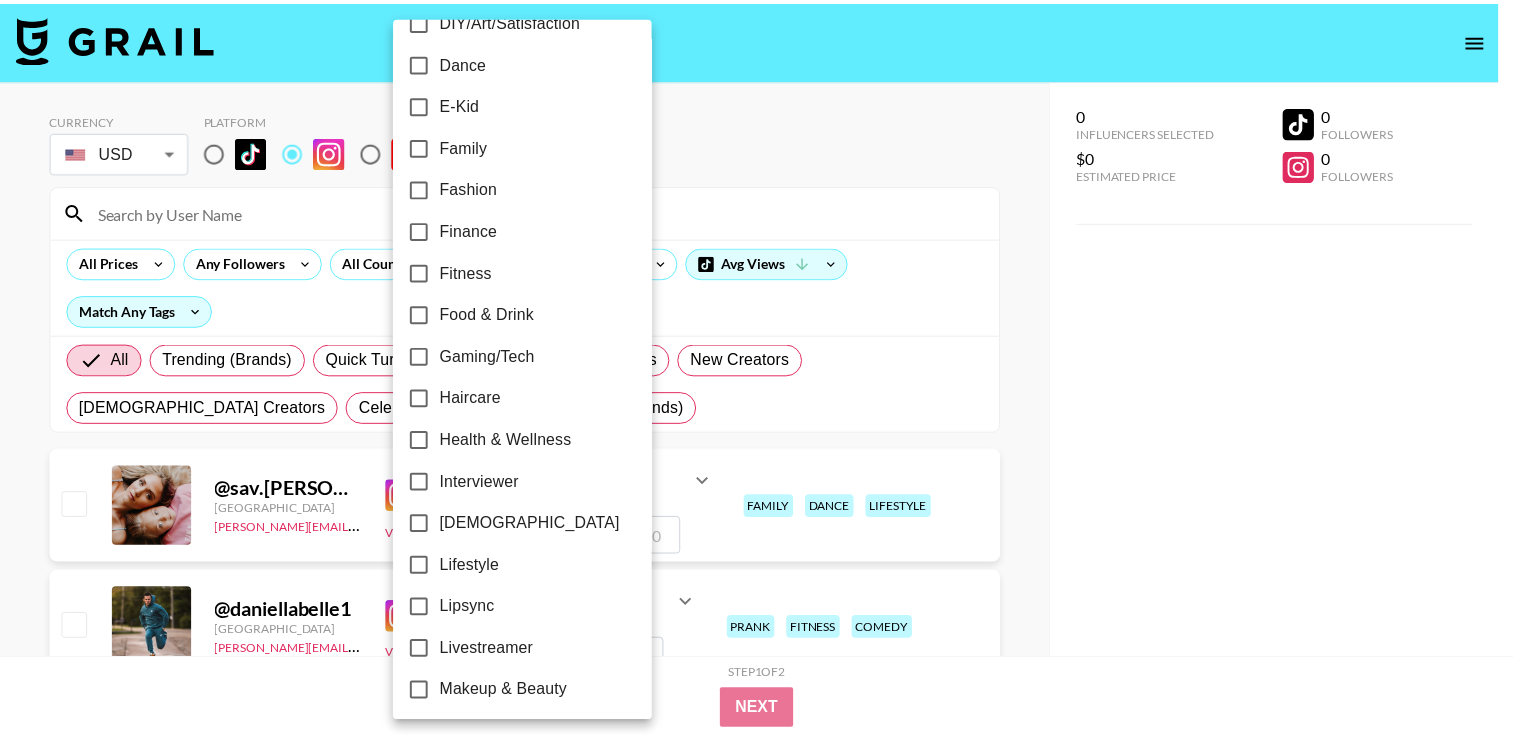 scroll, scrollTop: 500, scrollLeft: 0, axis: vertical 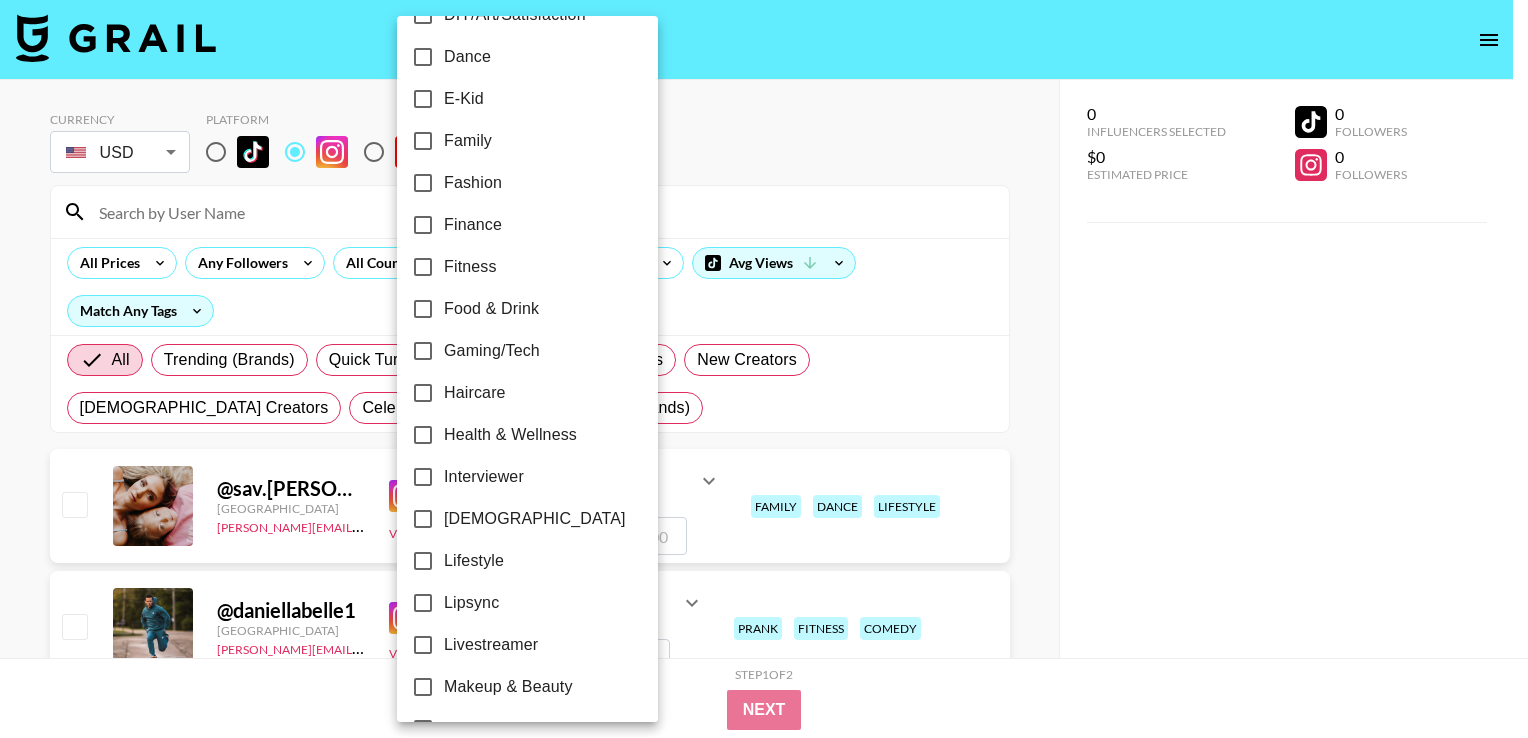 click on "Interviewer" at bounding box center (484, 477) 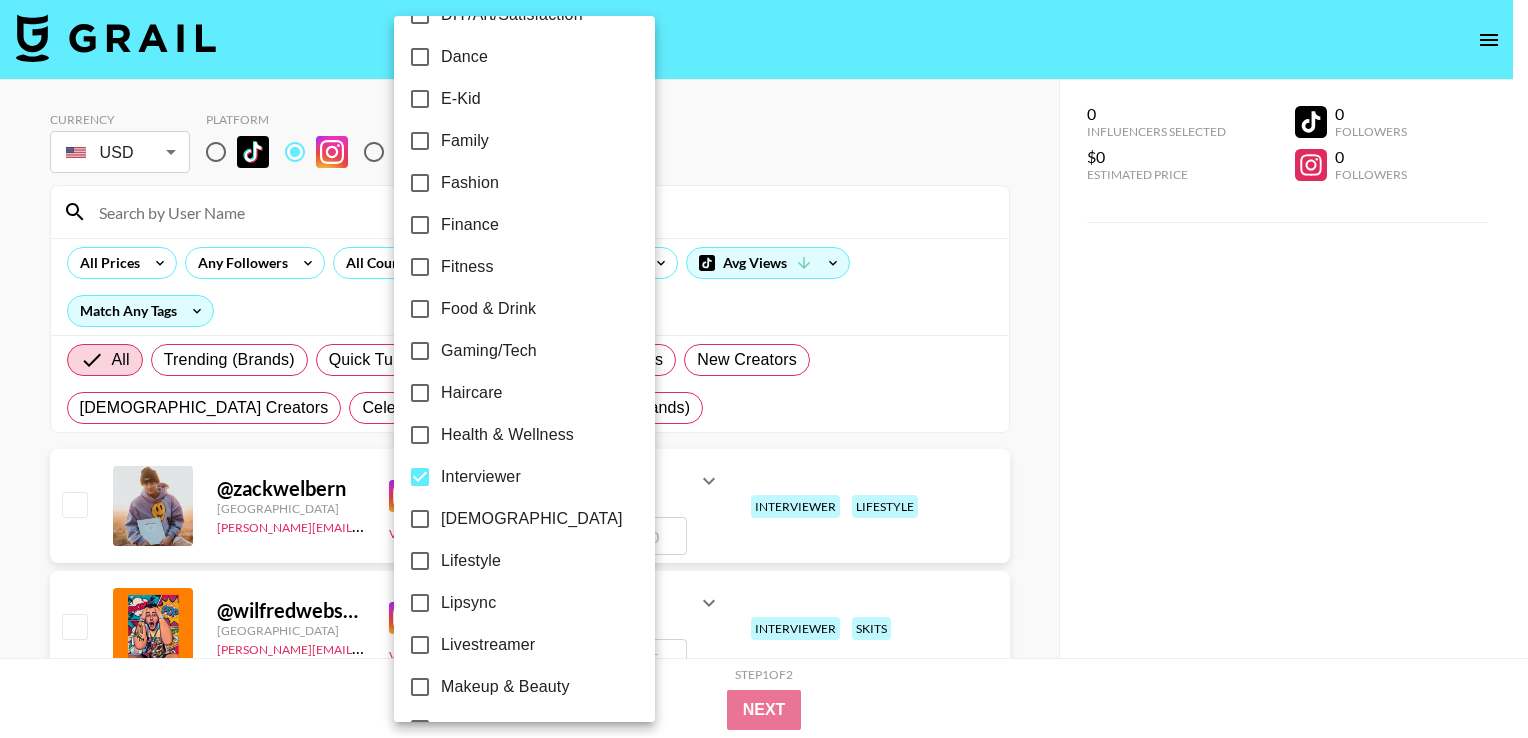 click at bounding box center [764, 369] 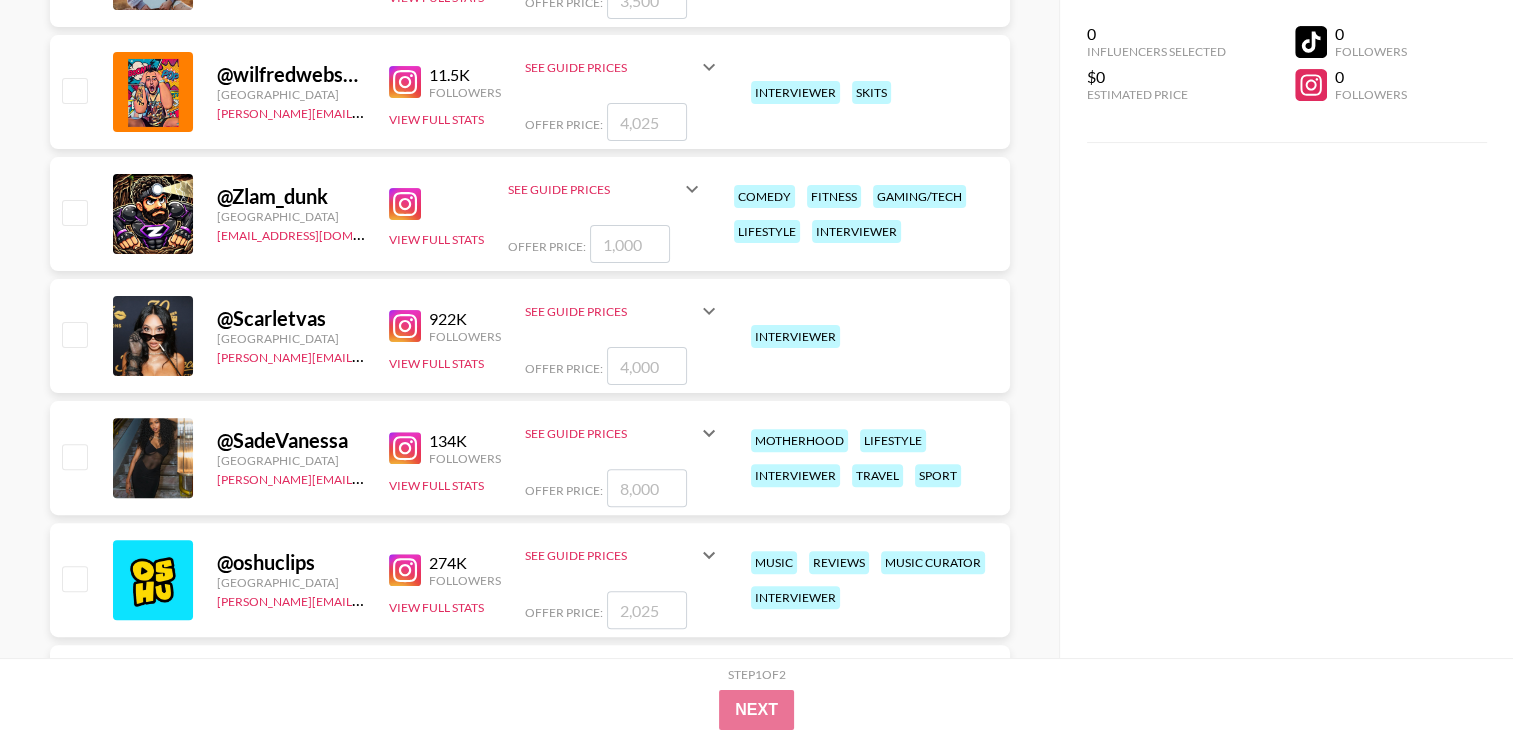 scroll, scrollTop: 700, scrollLeft: 0, axis: vertical 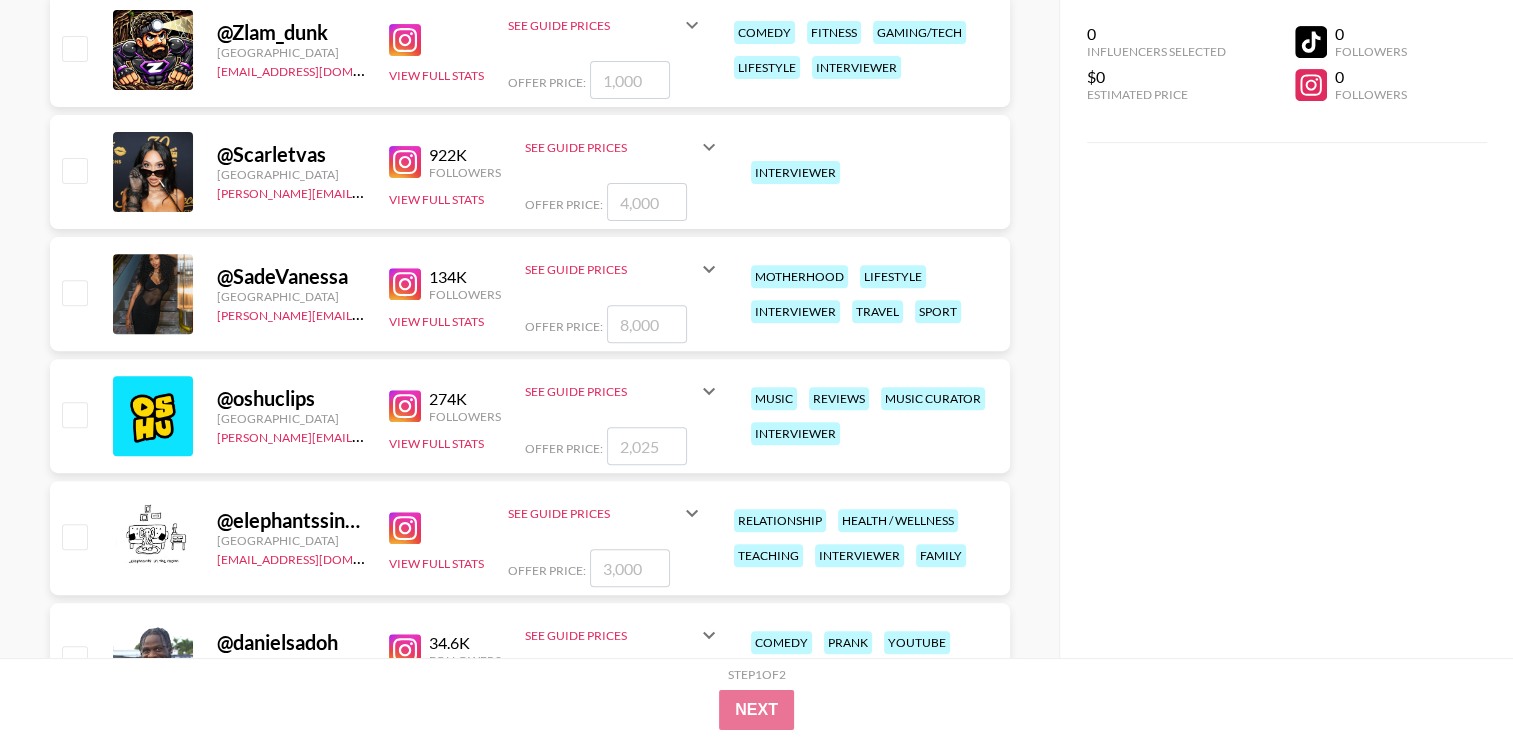 click on "0 Influencers Selected $0 Estimated Price 0 Followers 0 Followers" at bounding box center (1286, 329) 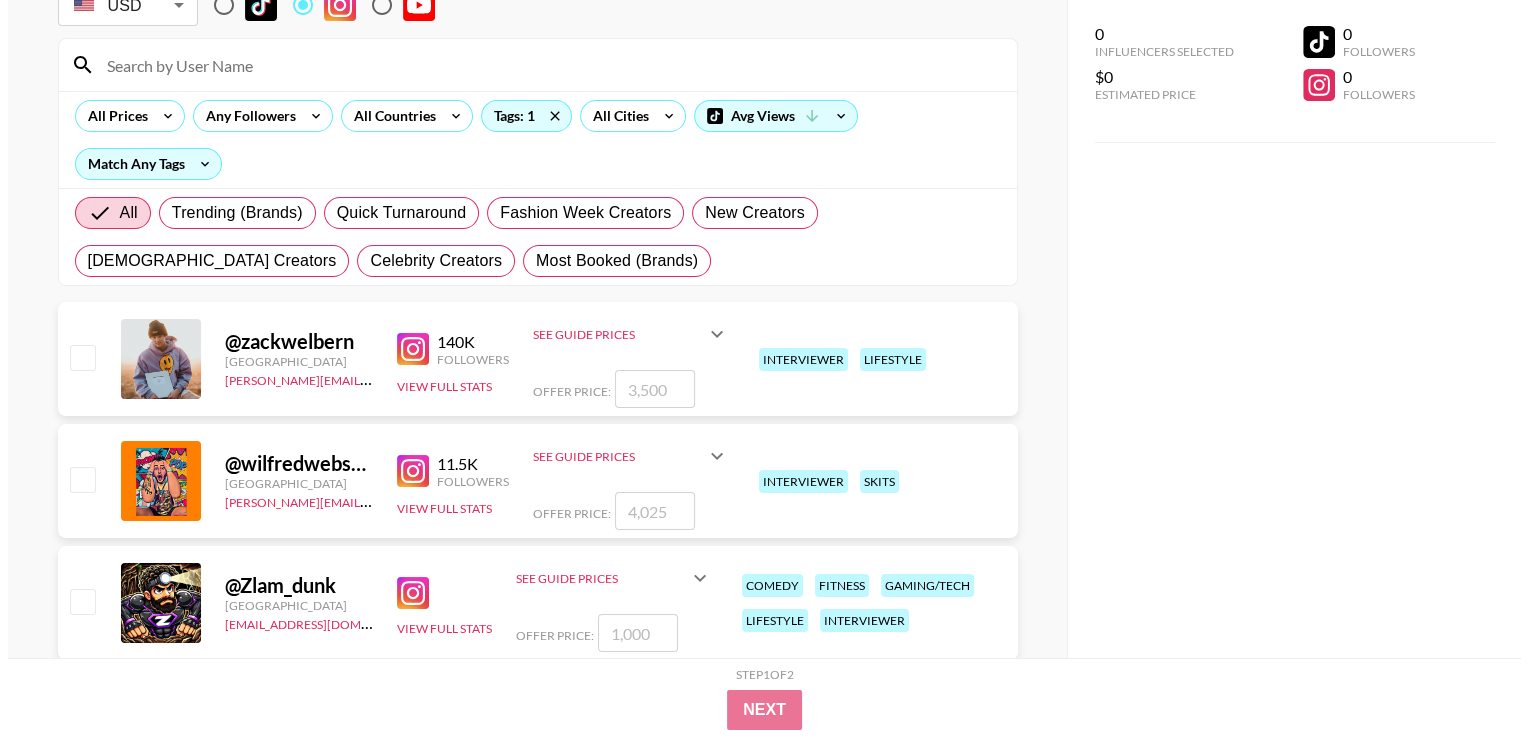 scroll, scrollTop: 0, scrollLeft: 0, axis: both 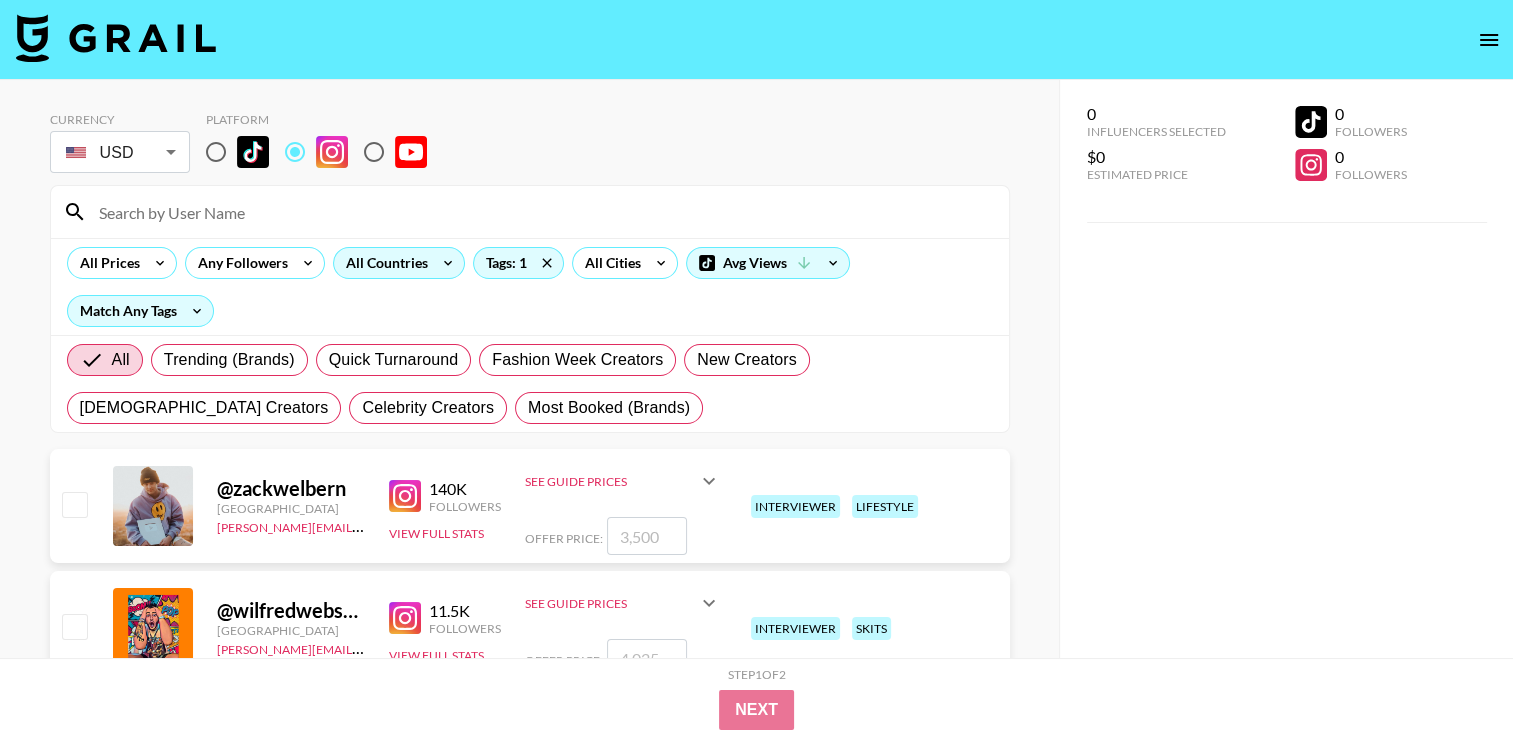 click on "All Countries" at bounding box center (383, 263) 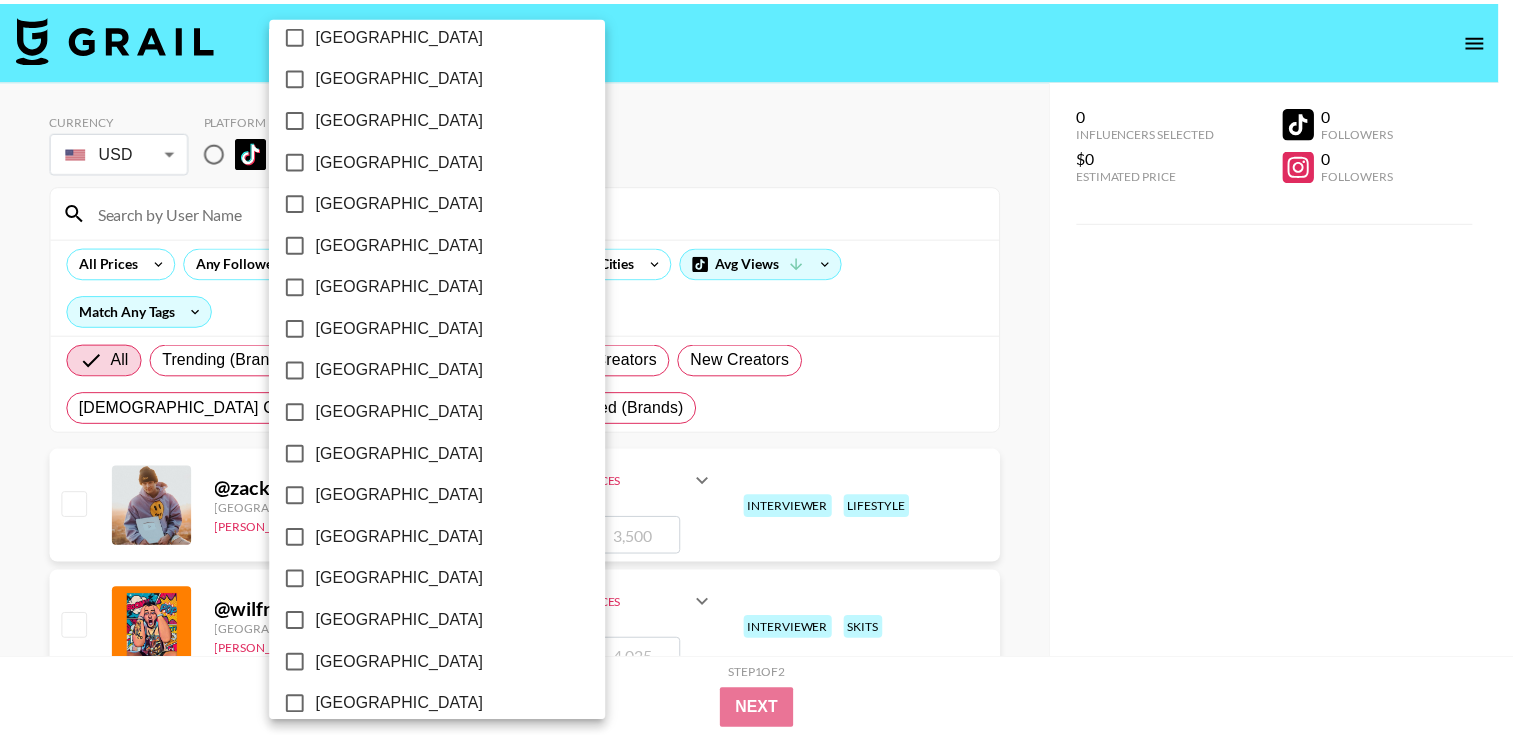 scroll, scrollTop: 1593, scrollLeft: 0, axis: vertical 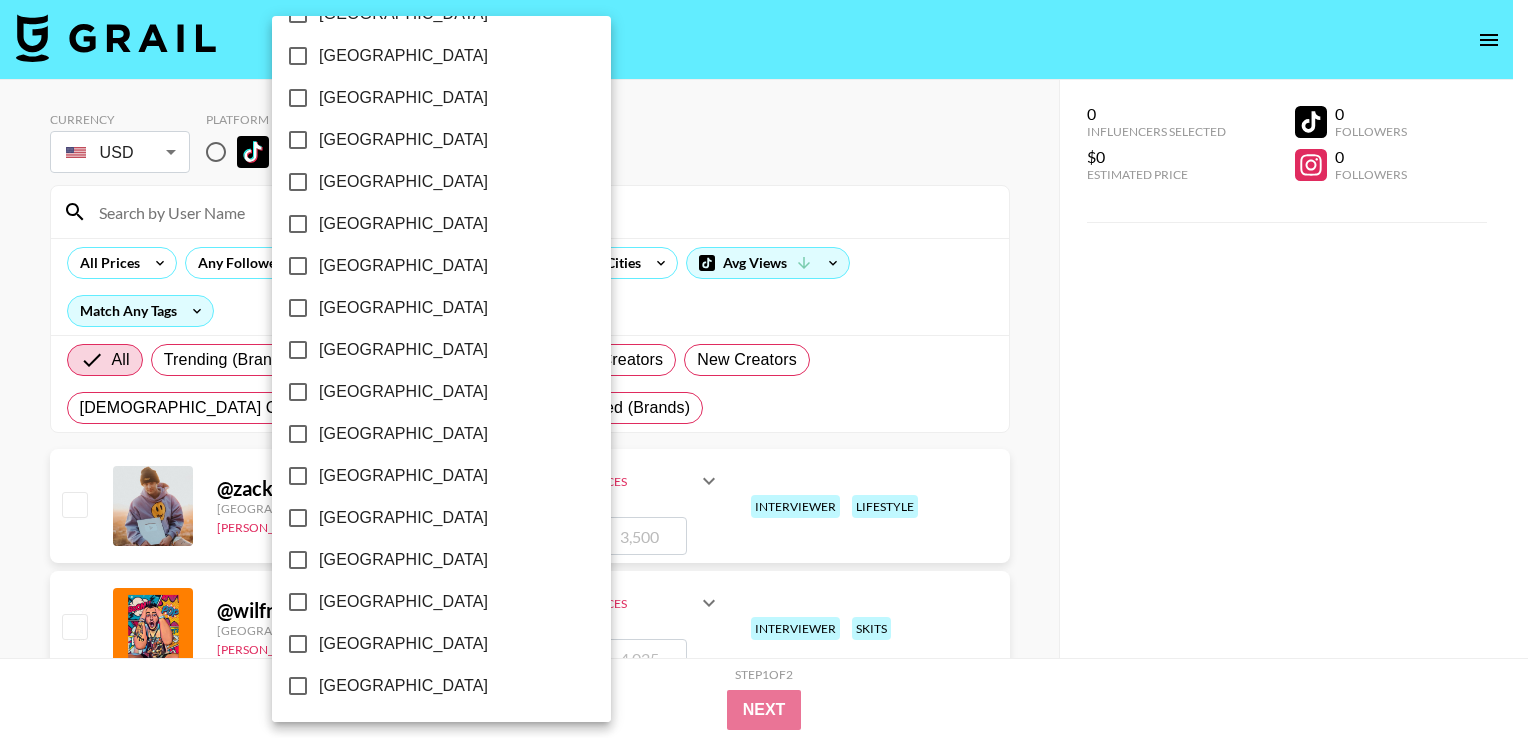 click on "[GEOGRAPHIC_DATA]" at bounding box center (403, 602) 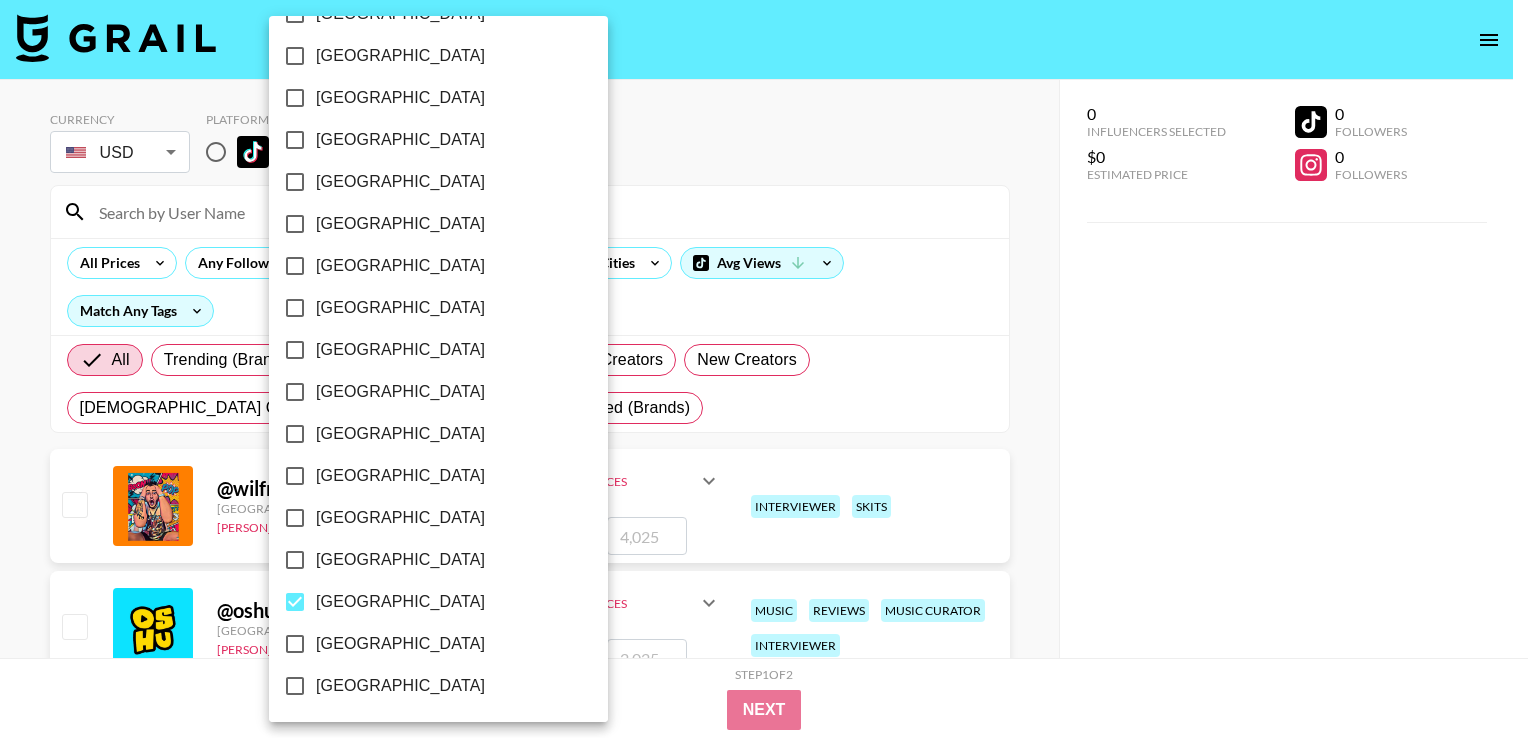 click at bounding box center (764, 369) 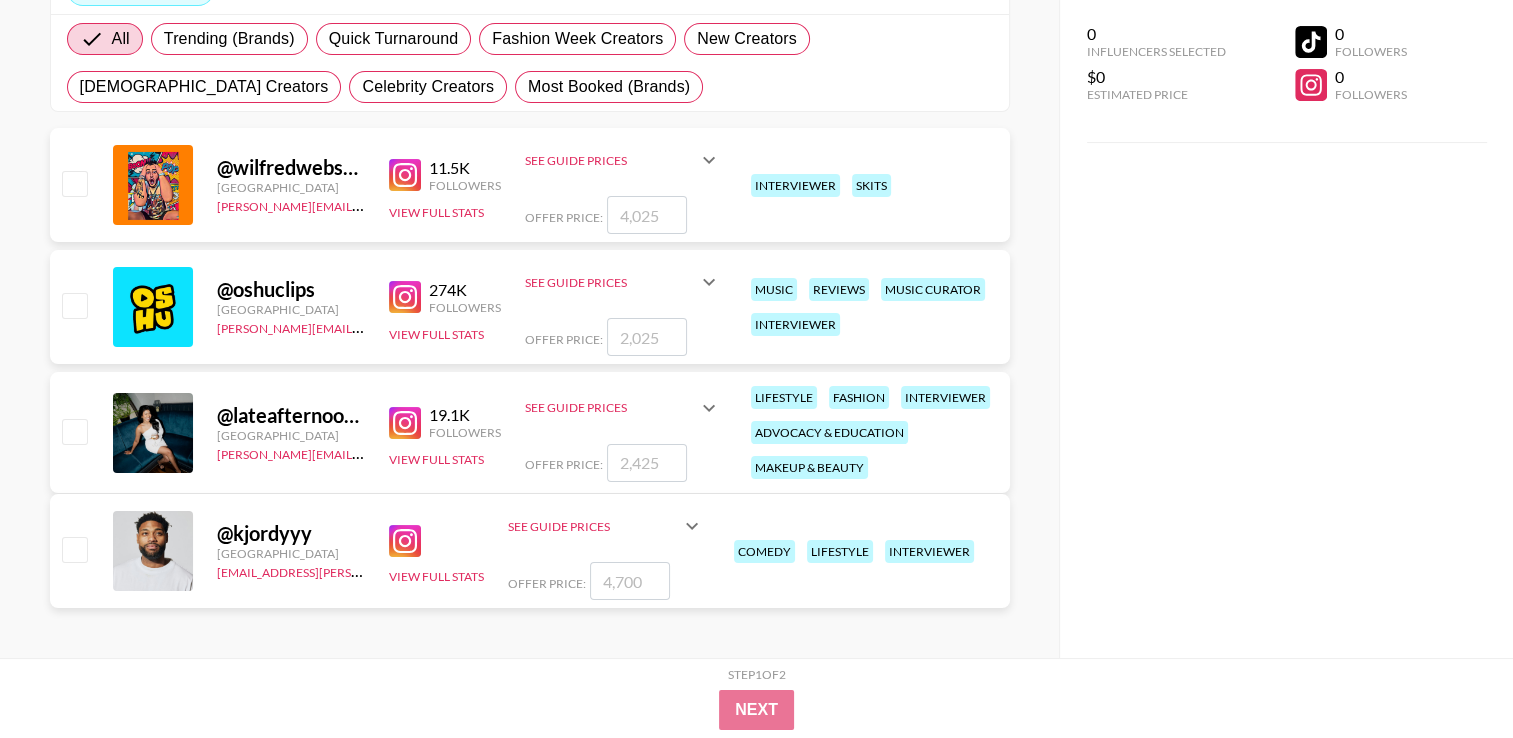 scroll, scrollTop: 325, scrollLeft: 0, axis: vertical 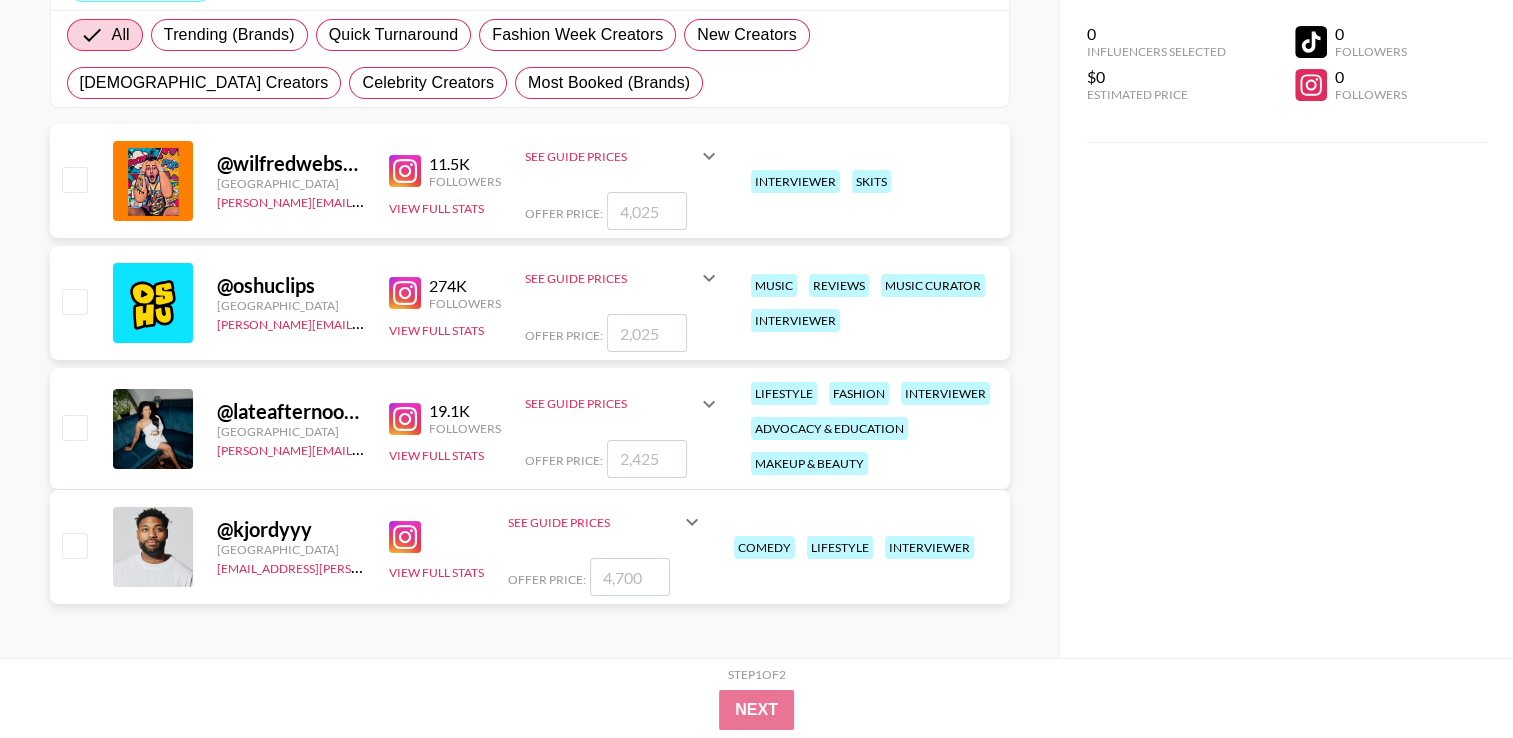 click at bounding box center (405, 537) 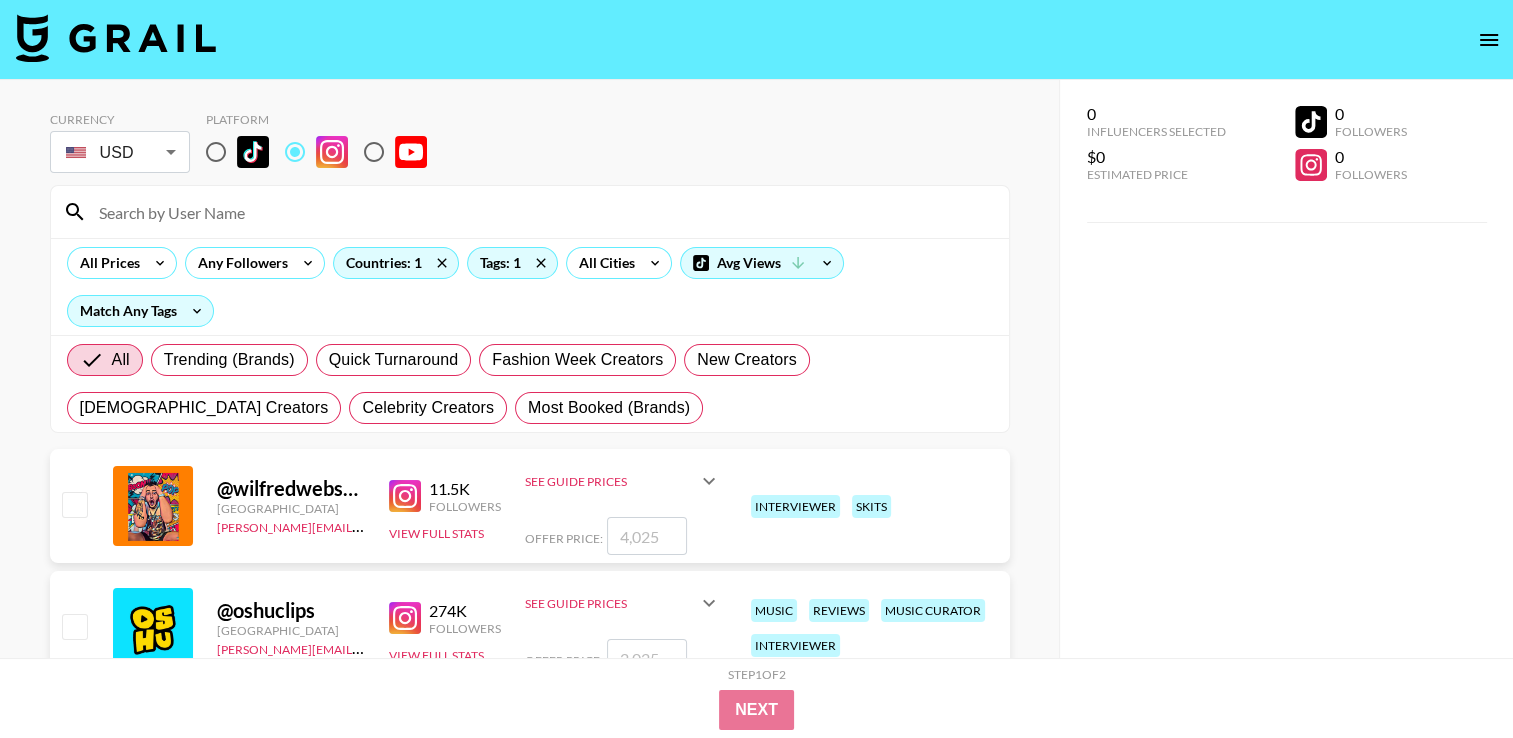 drag, startPoint x: 0, startPoint y: 296, endPoint x: 55, endPoint y: 201, distance: 109.77249 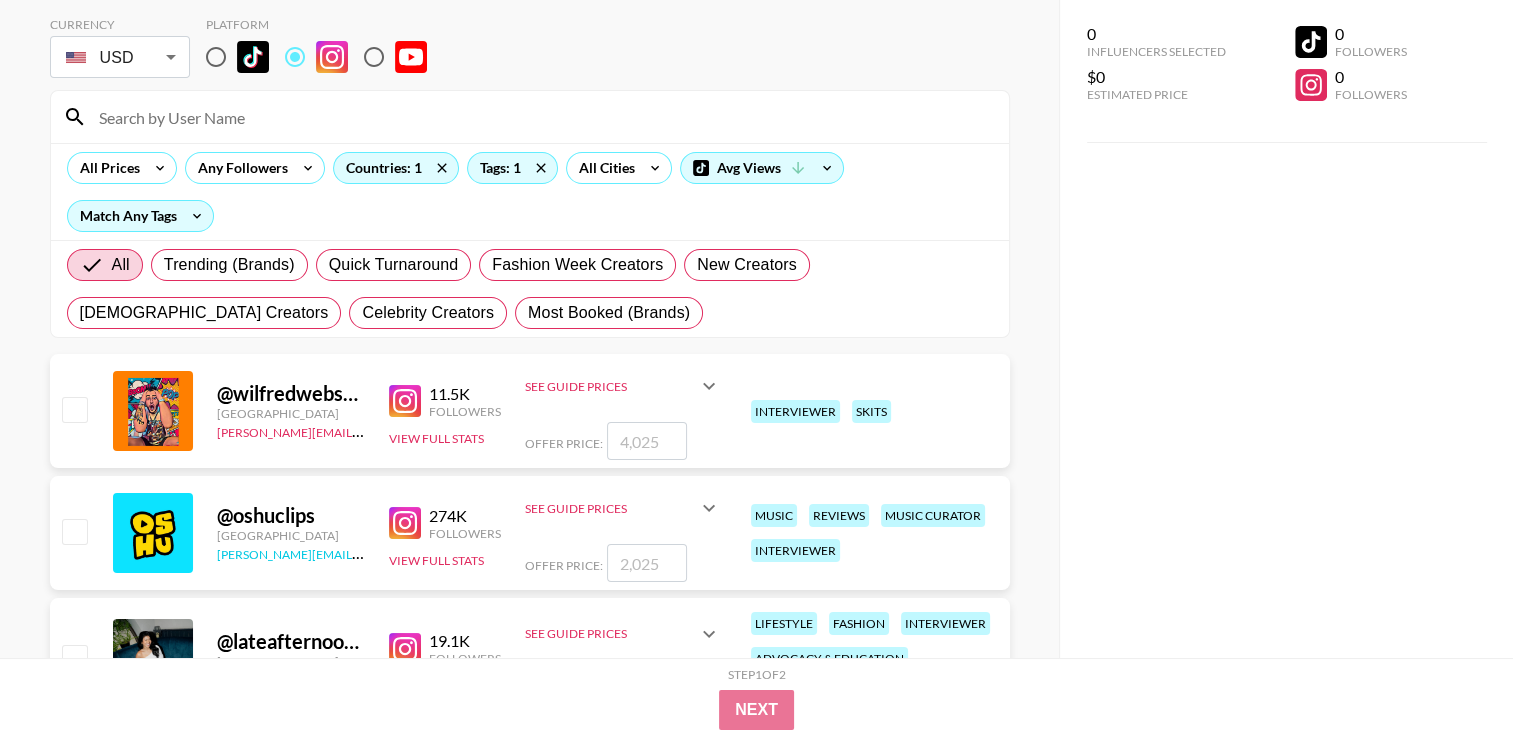 scroll, scrollTop: 200, scrollLeft: 0, axis: vertical 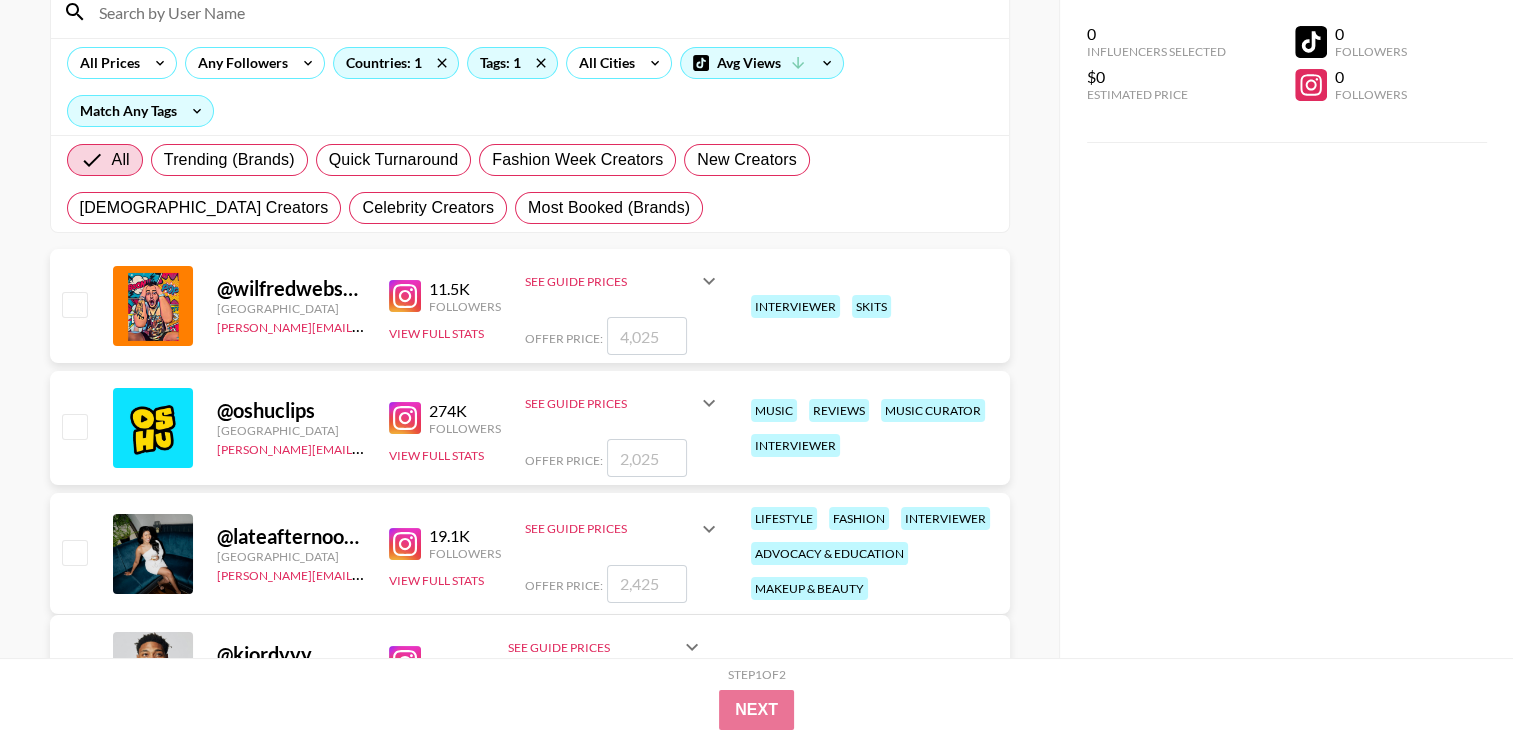 drag, startPoint x: 1285, startPoint y: 338, endPoint x: 1228, endPoint y: 364, distance: 62.649822 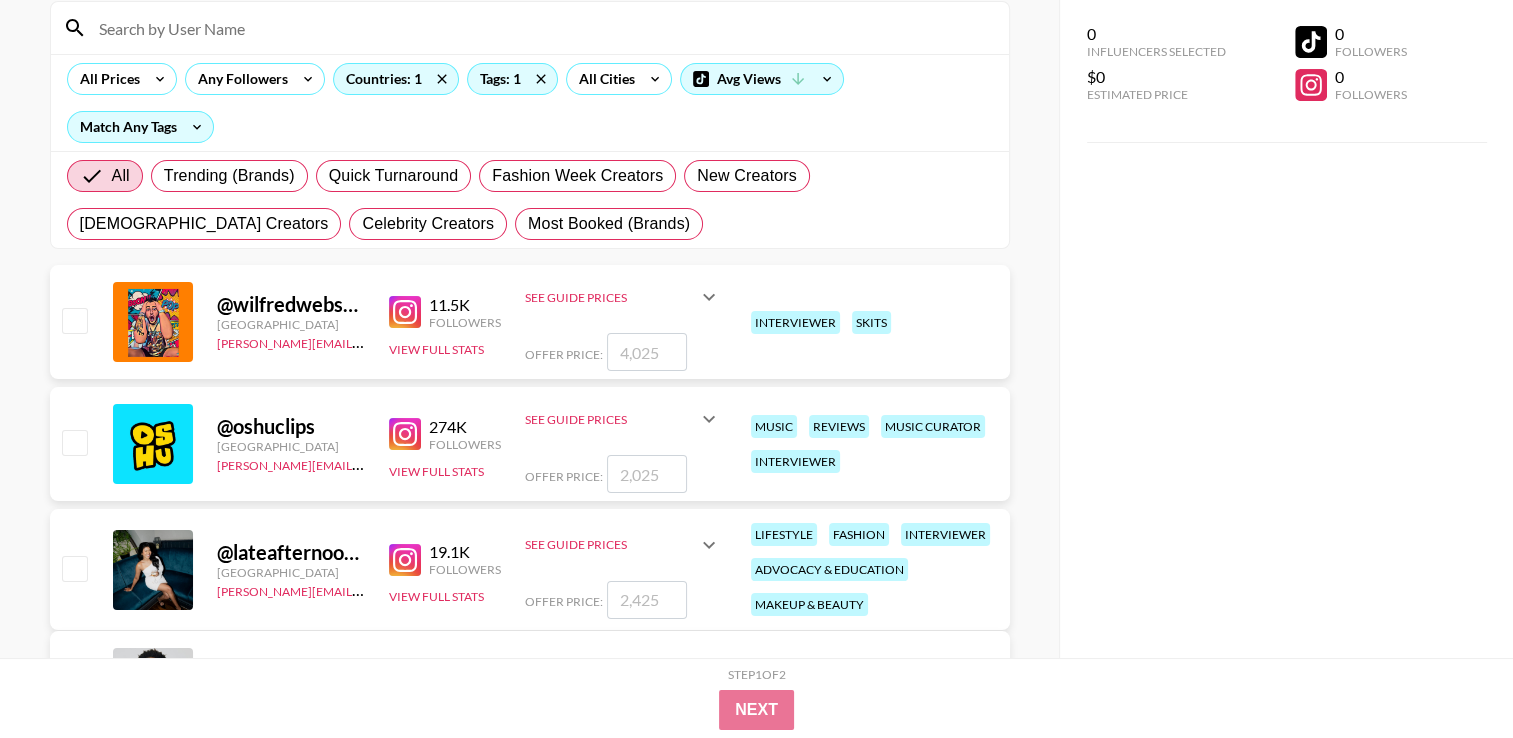 scroll, scrollTop: 325, scrollLeft: 0, axis: vertical 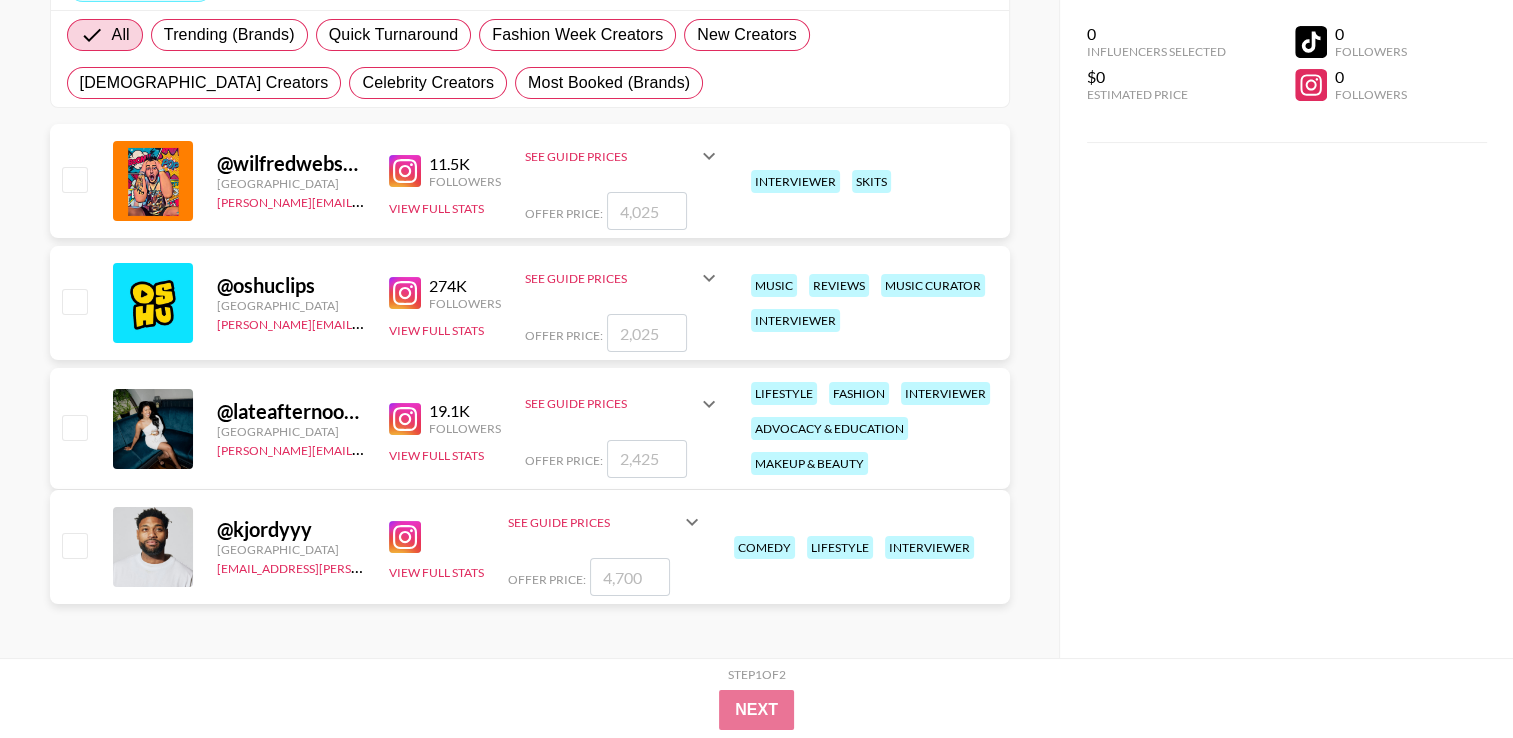 click at bounding box center (405, 537) 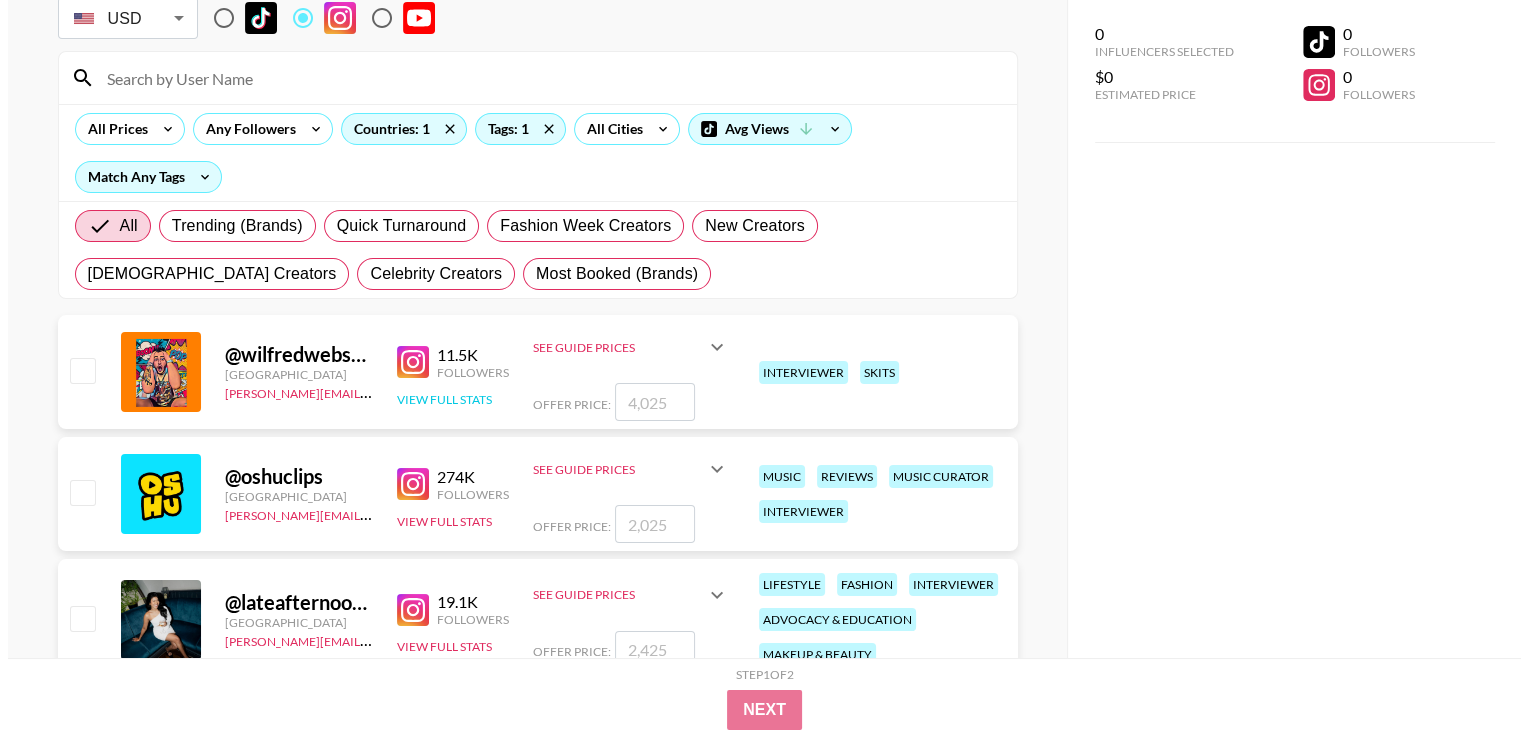 scroll, scrollTop: 0, scrollLeft: 0, axis: both 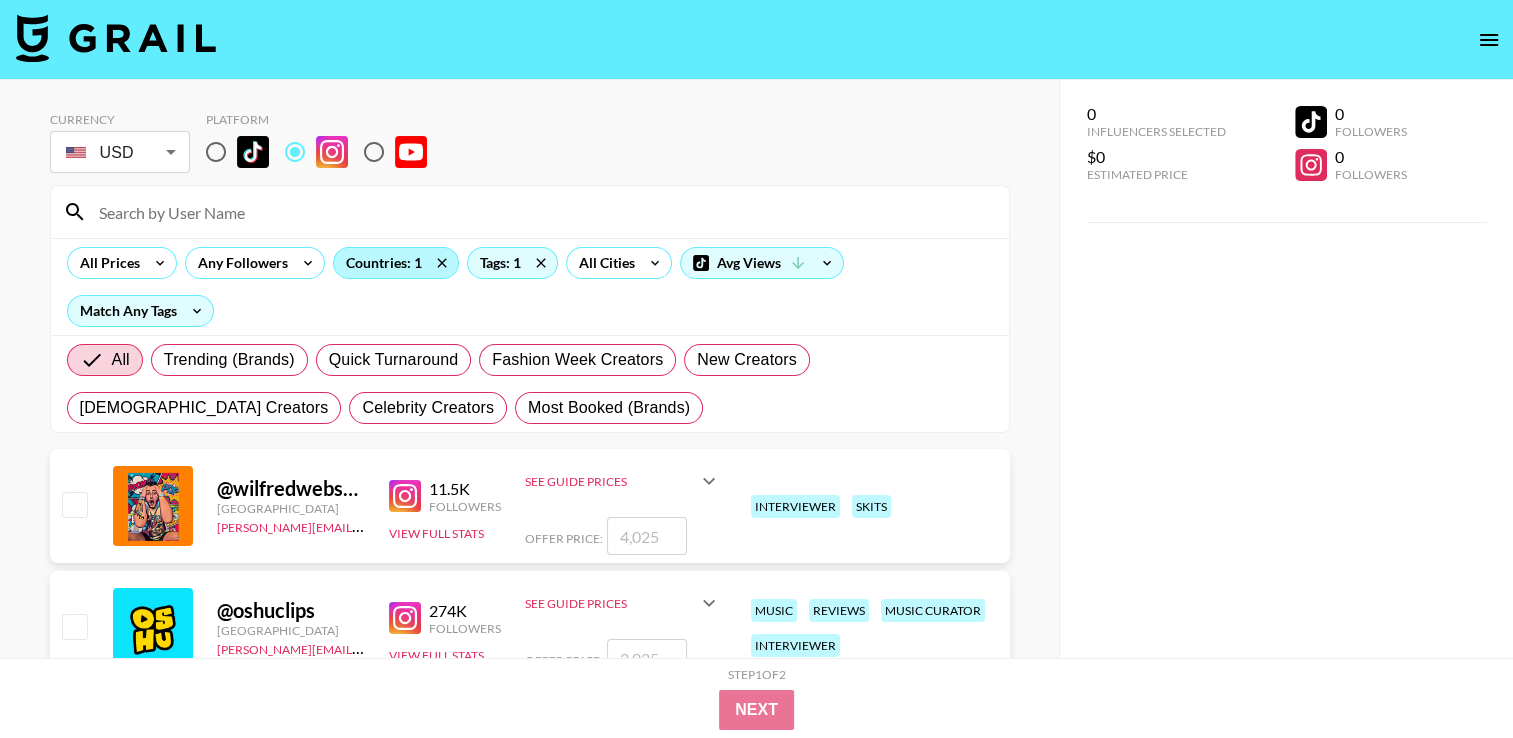 click on "Countries: 1" at bounding box center [396, 263] 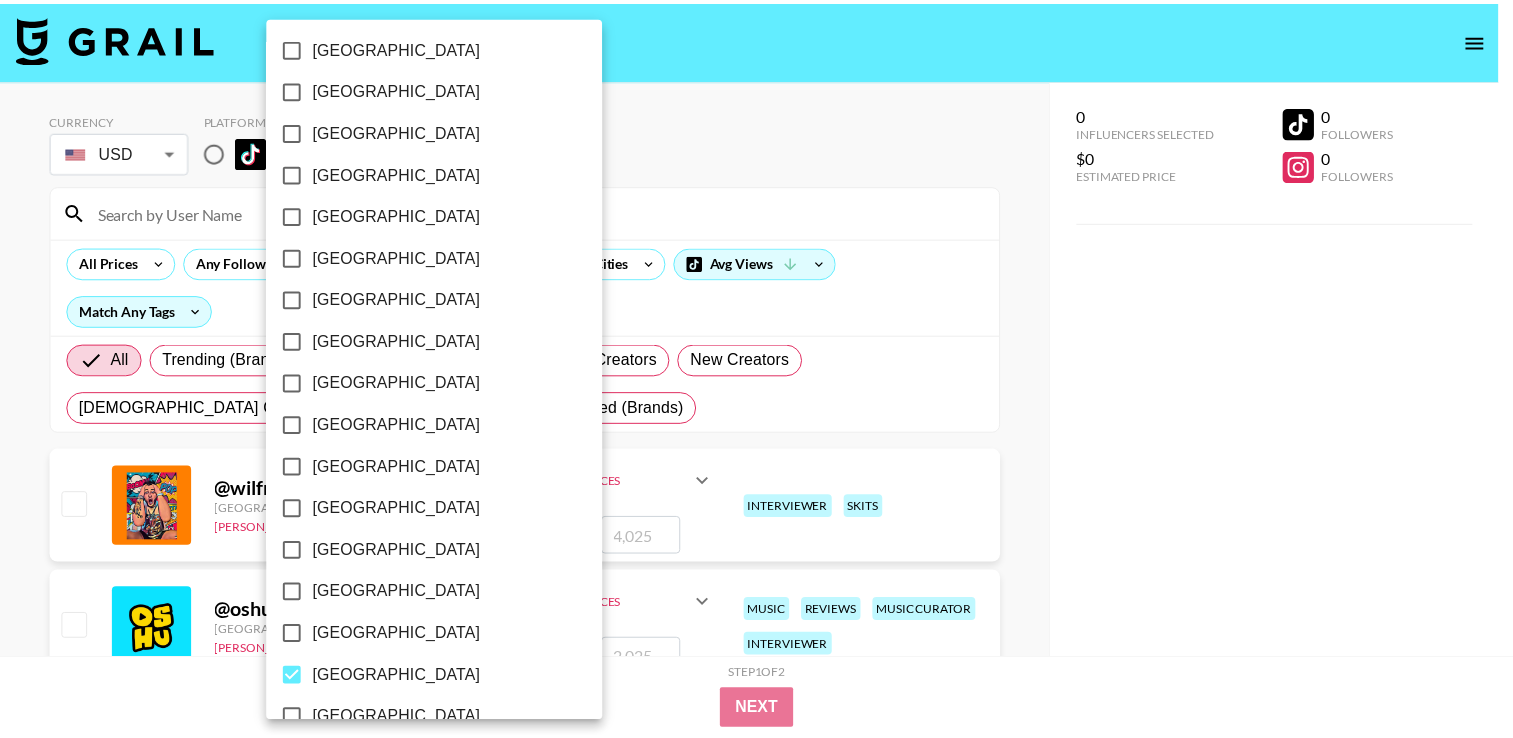 scroll, scrollTop: 1593, scrollLeft: 0, axis: vertical 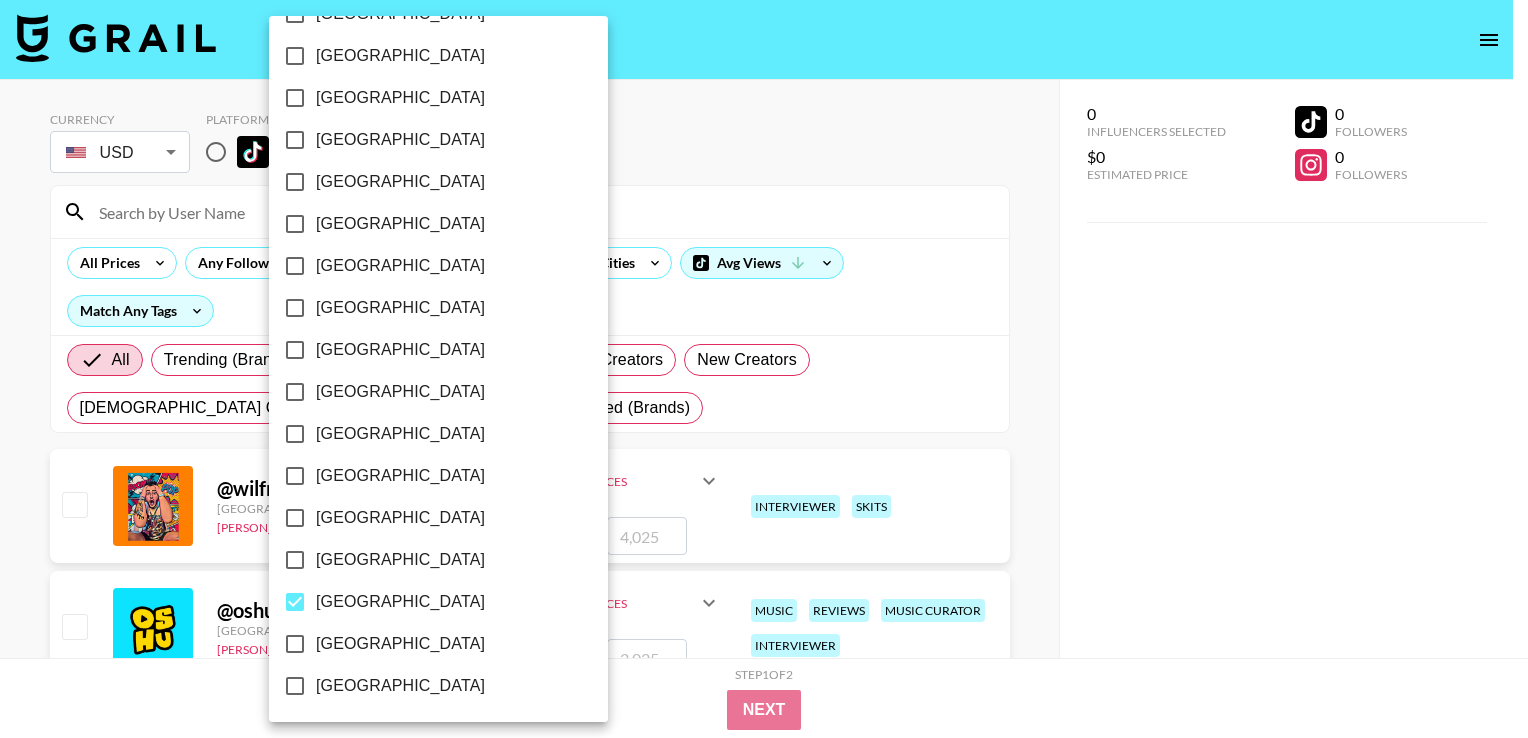 drag, startPoint x: 298, startPoint y: 598, endPoint x: 313, endPoint y: 580, distance: 23.43075 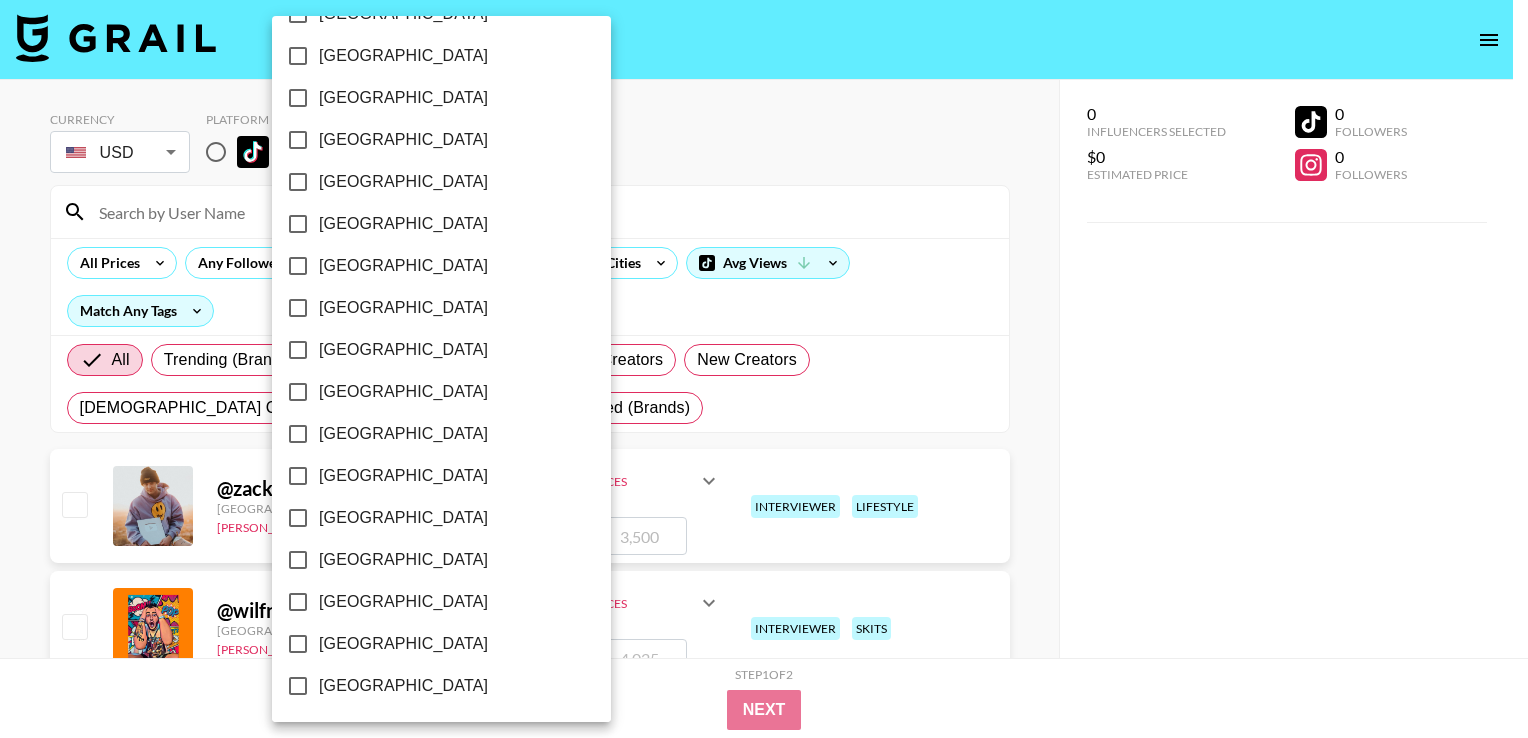 click at bounding box center [764, 369] 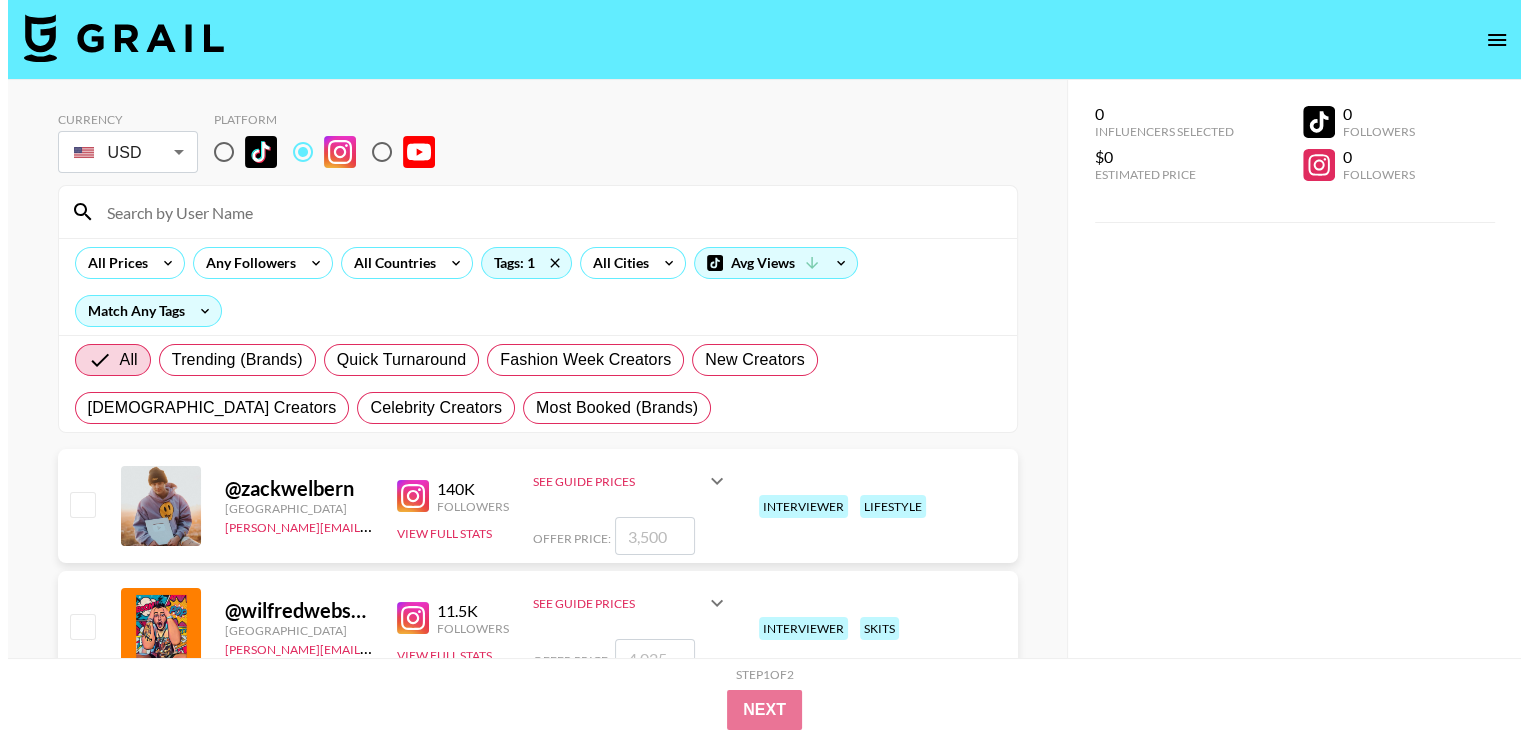 scroll, scrollTop: 100, scrollLeft: 0, axis: vertical 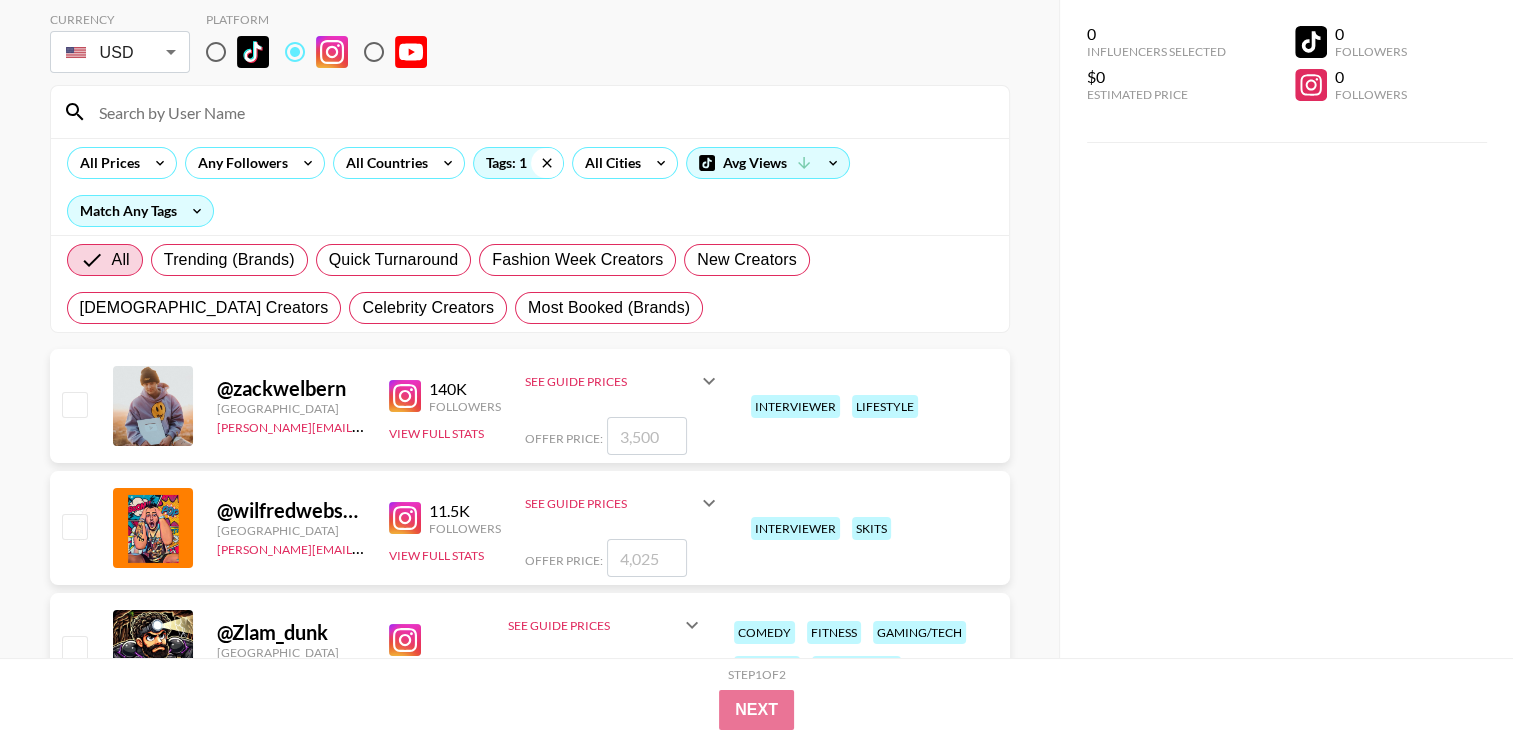 click 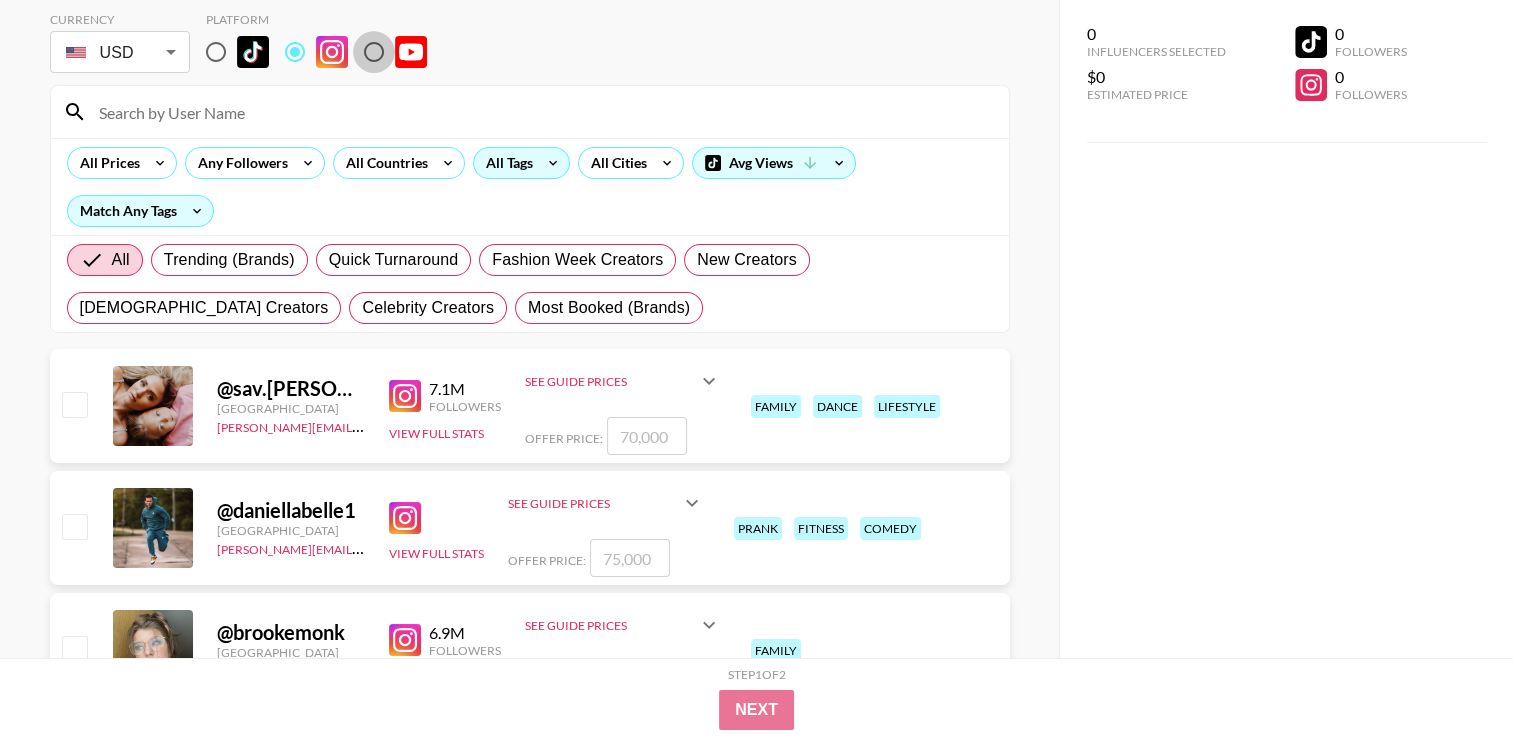 click at bounding box center [374, 52] 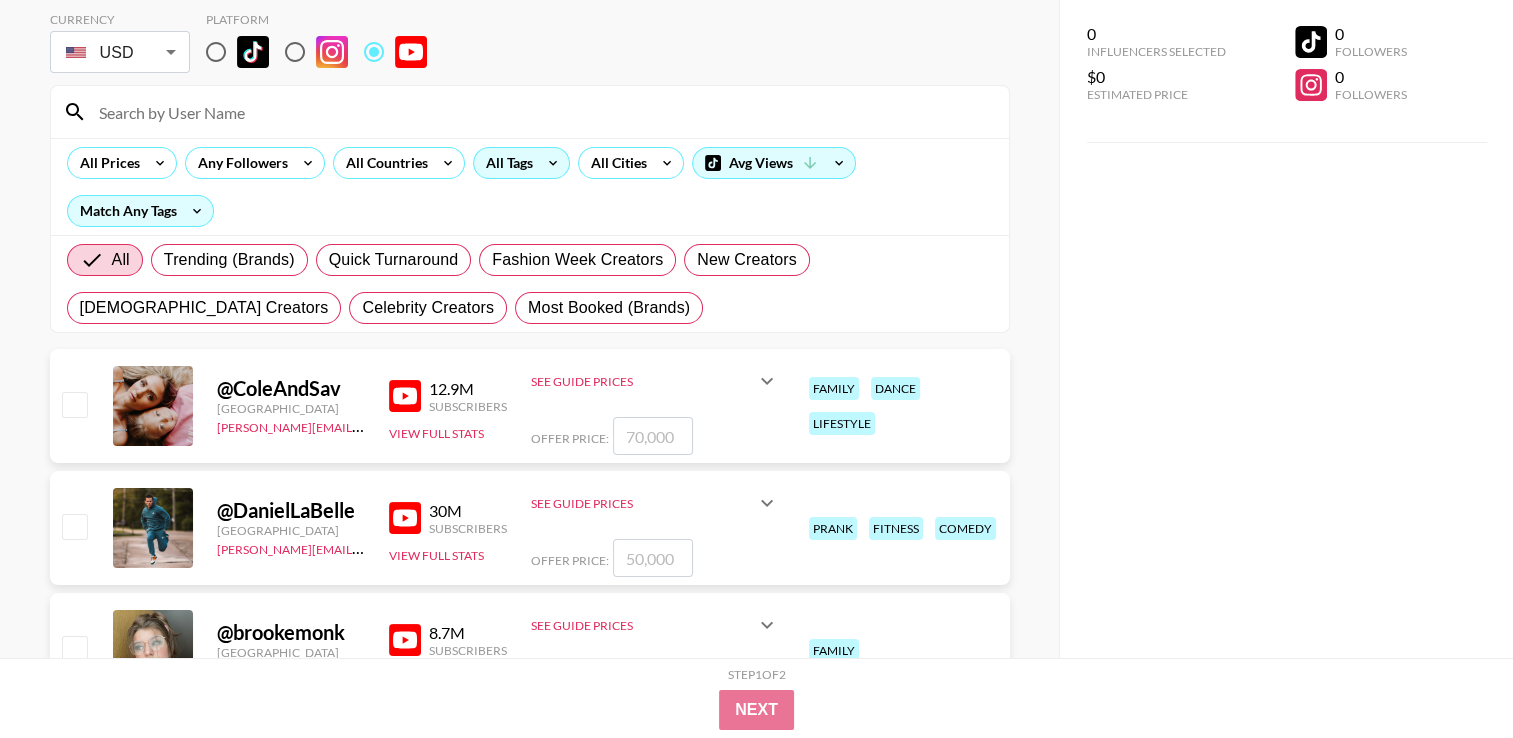 click on "All Tags" at bounding box center (505, 163) 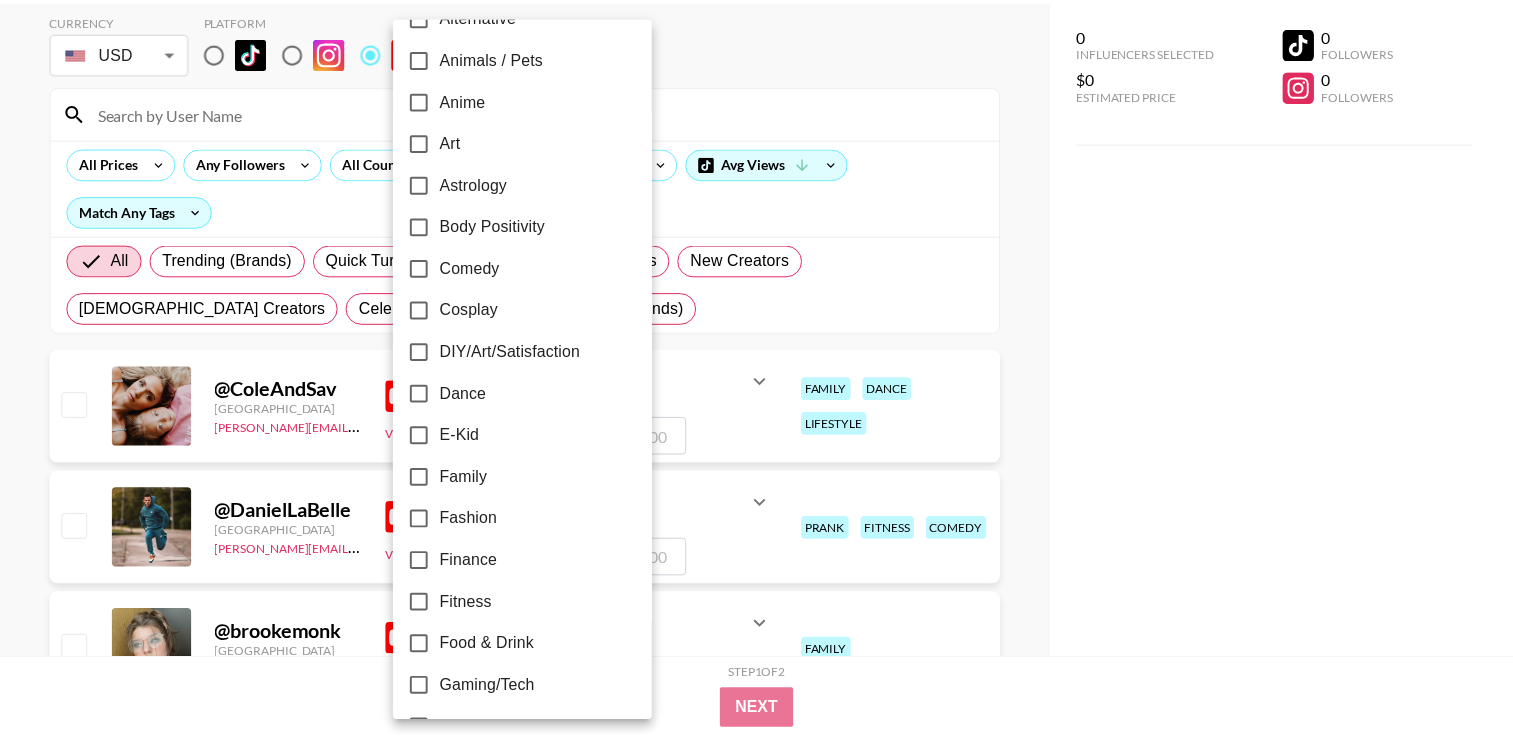 scroll, scrollTop: 500, scrollLeft: 0, axis: vertical 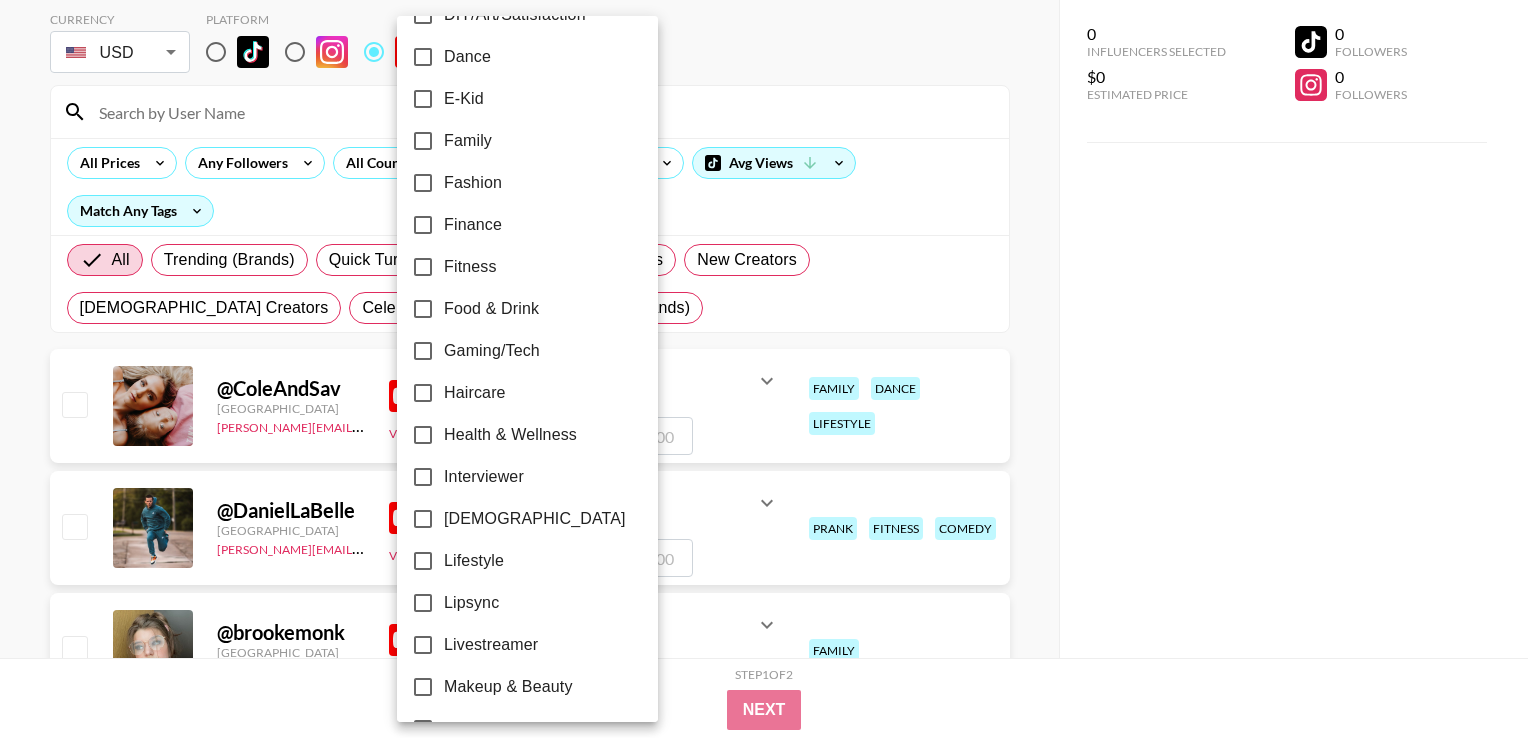 click on "Interviewer" at bounding box center [484, 477] 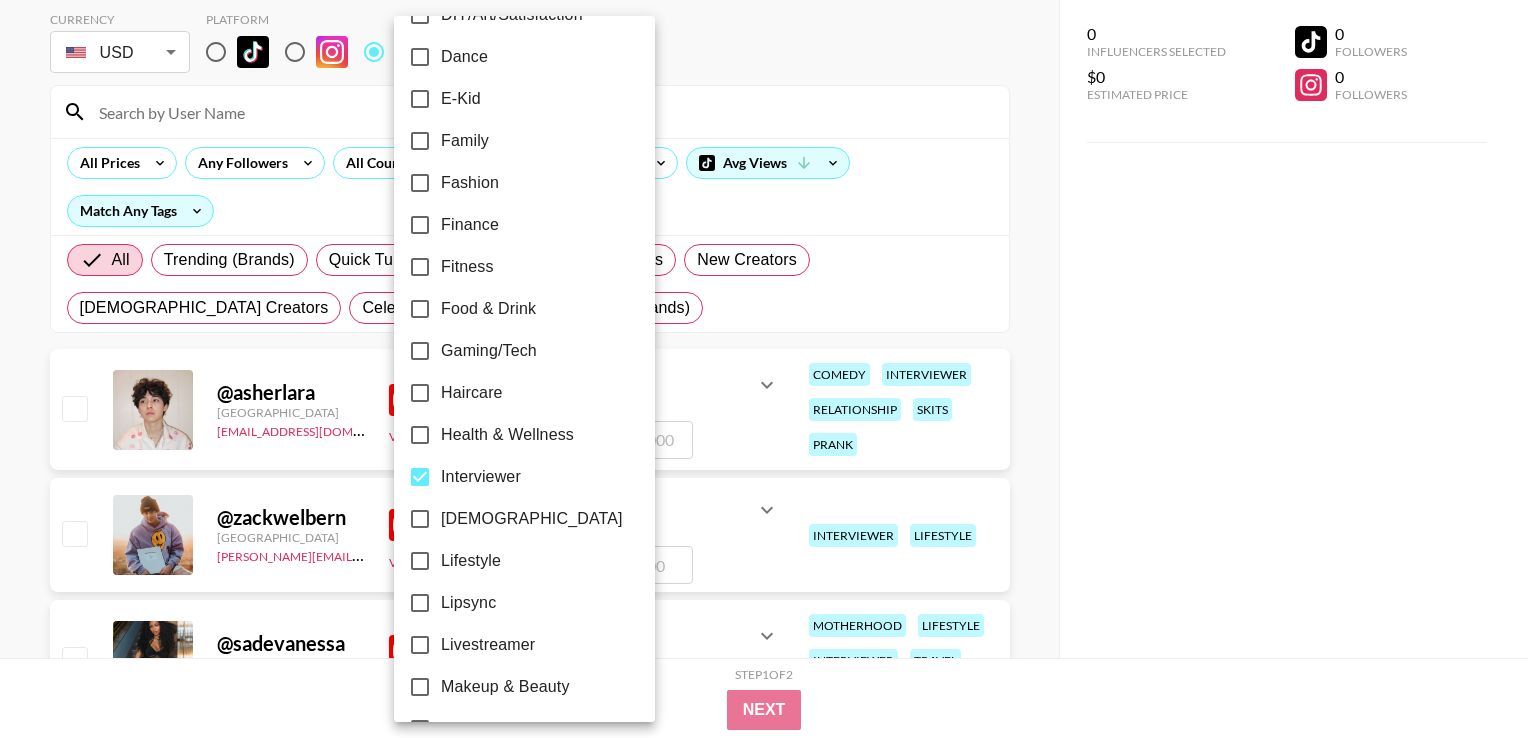 click at bounding box center [764, 369] 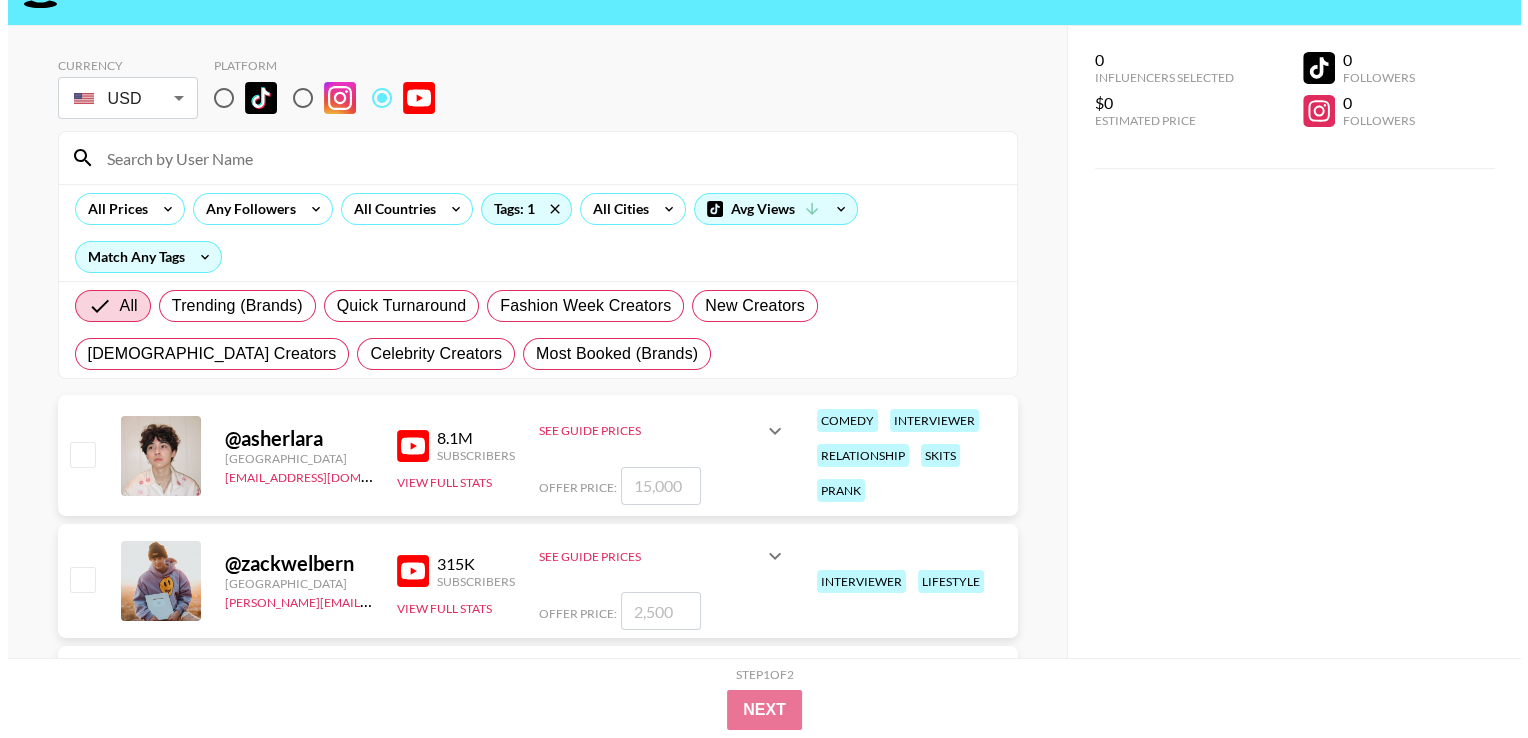 scroll, scrollTop: 0, scrollLeft: 0, axis: both 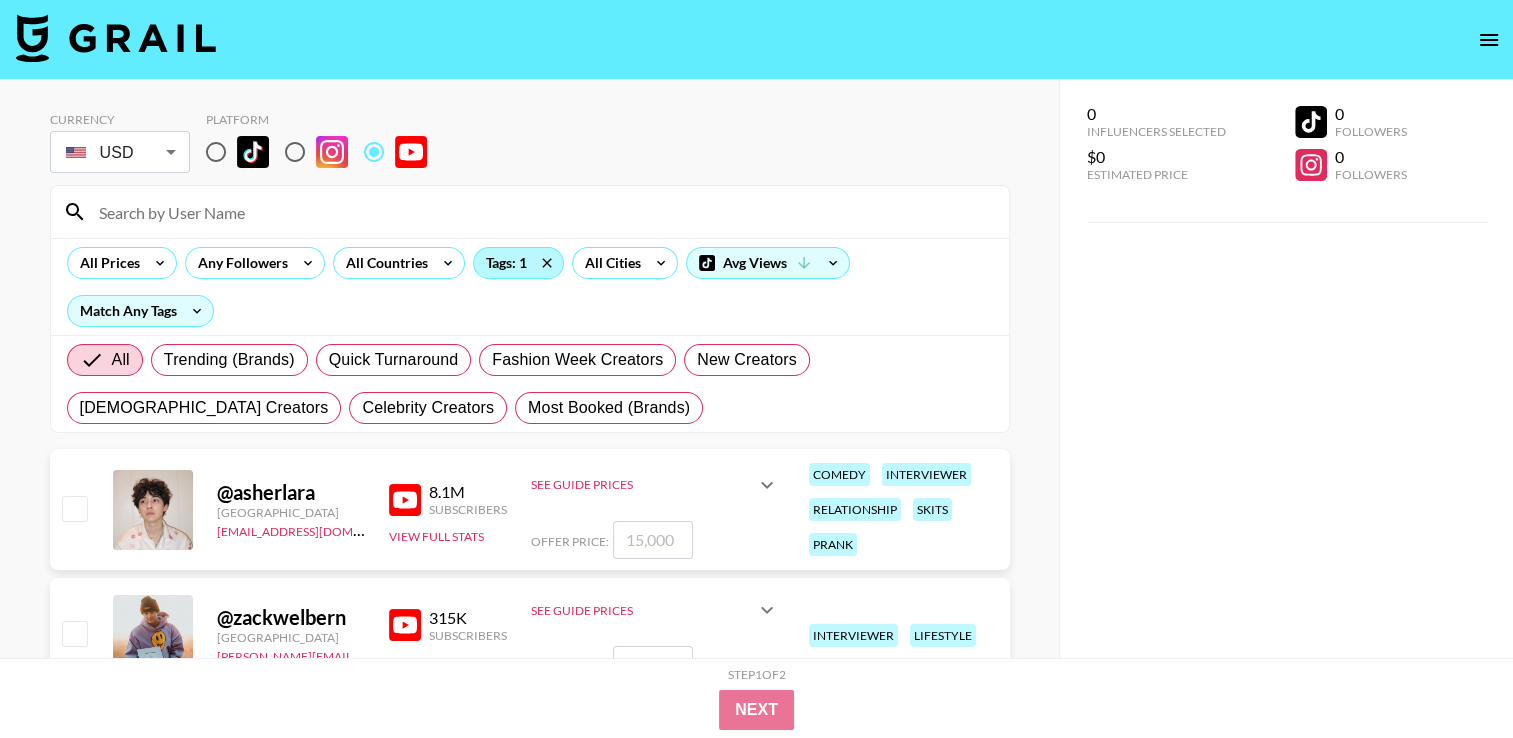 click on "Tags: 1" at bounding box center [518, 263] 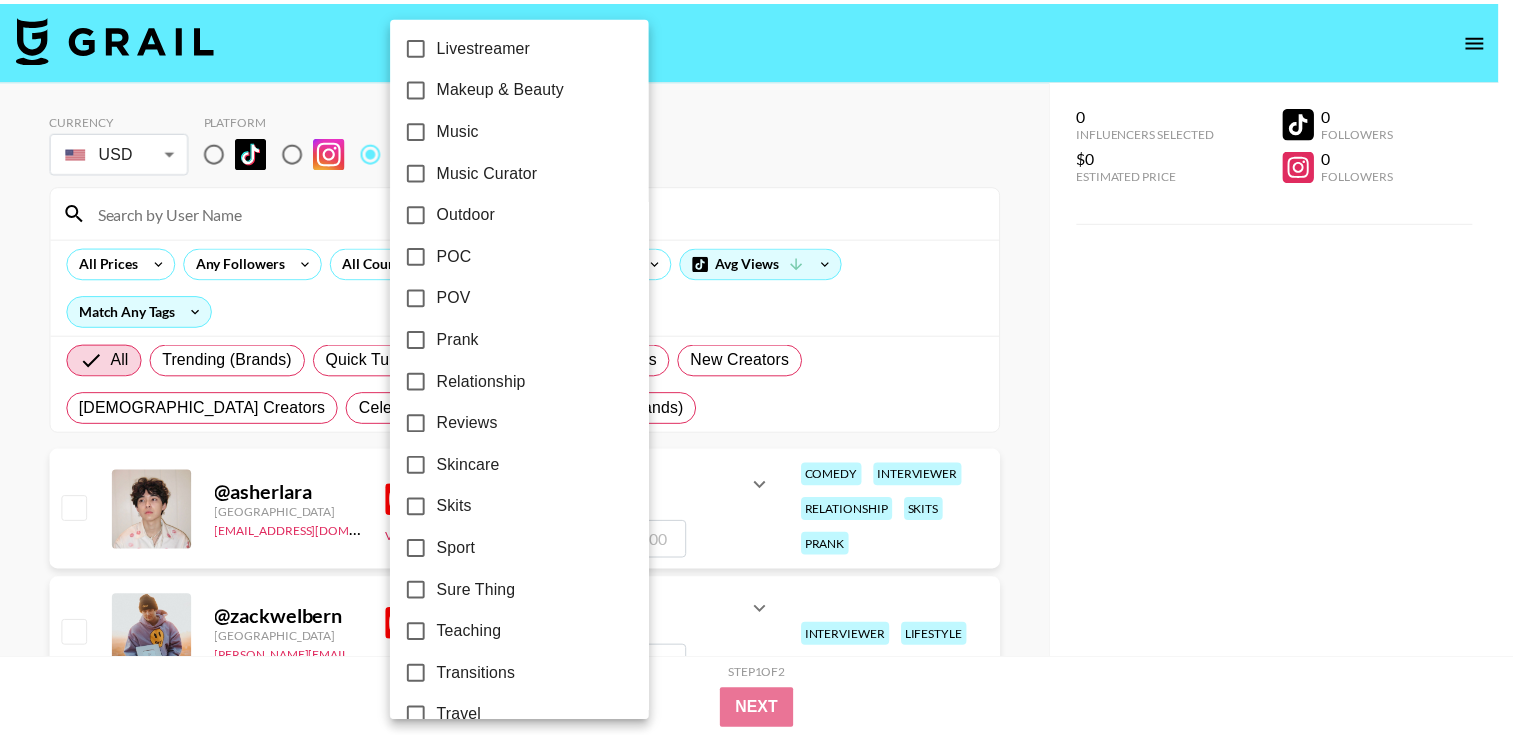scroll, scrollTop: 1173, scrollLeft: 0, axis: vertical 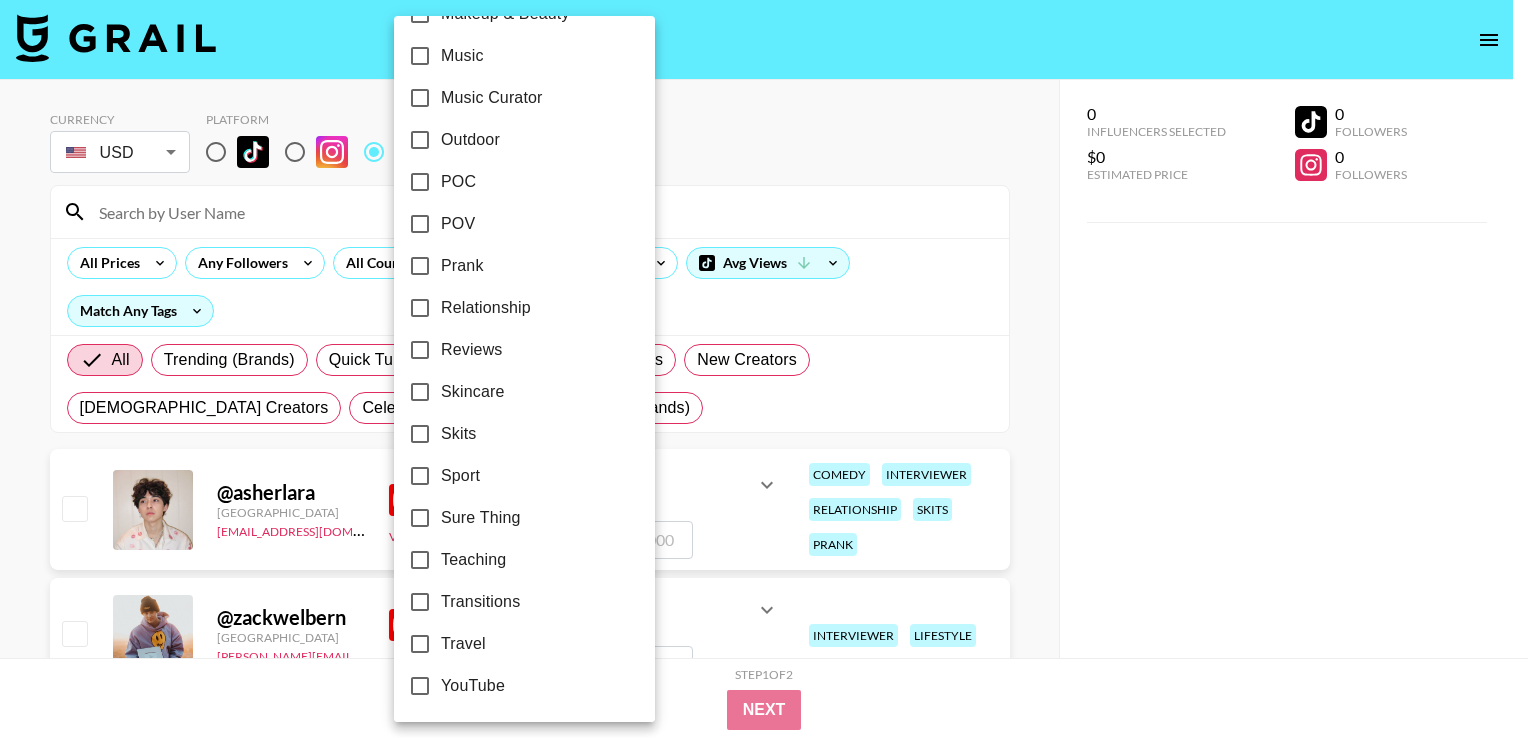 click on "Teaching" at bounding box center (473, 560) 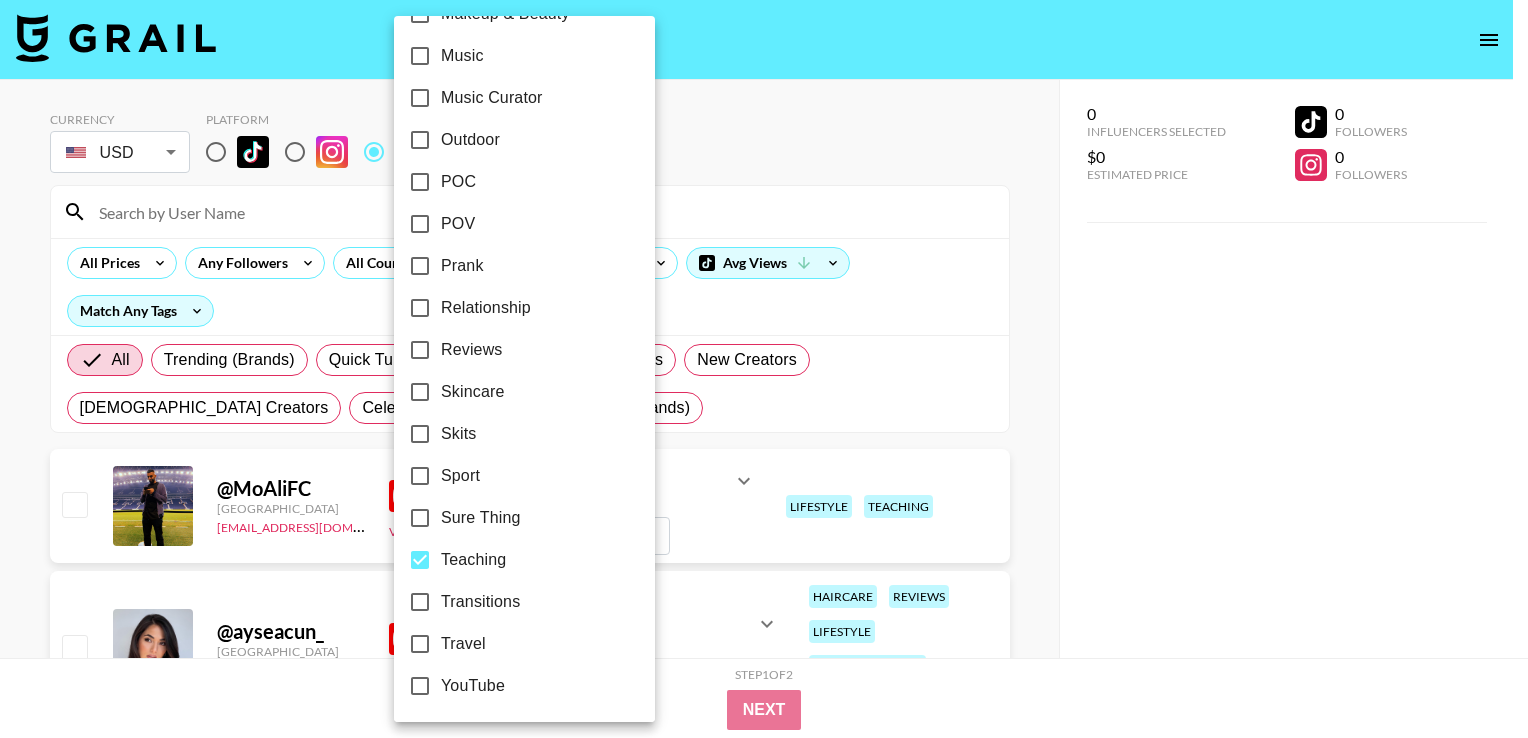 click at bounding box center [764, 369] 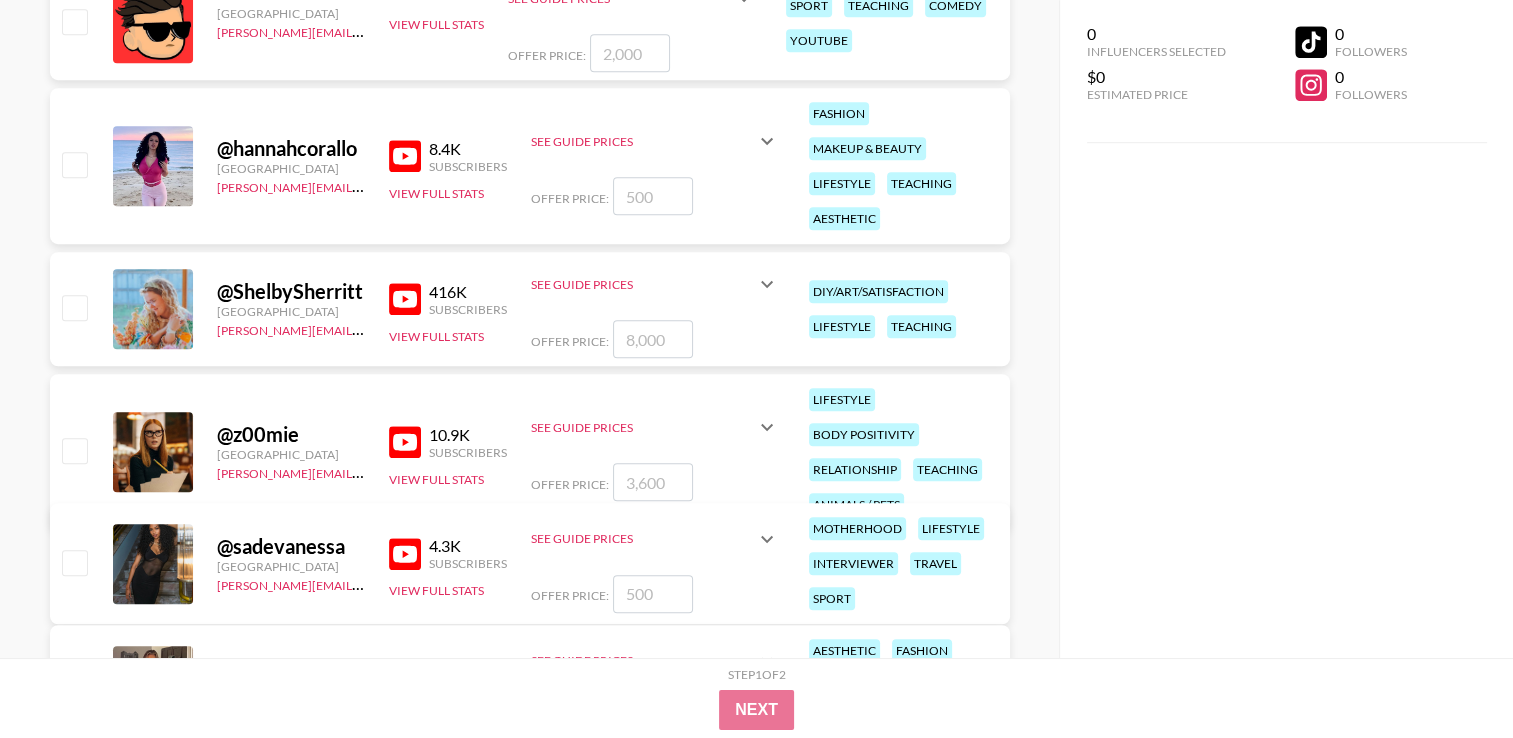 scroll, scrollTop: 1800, scrollLeft: 0, axis: vertical 